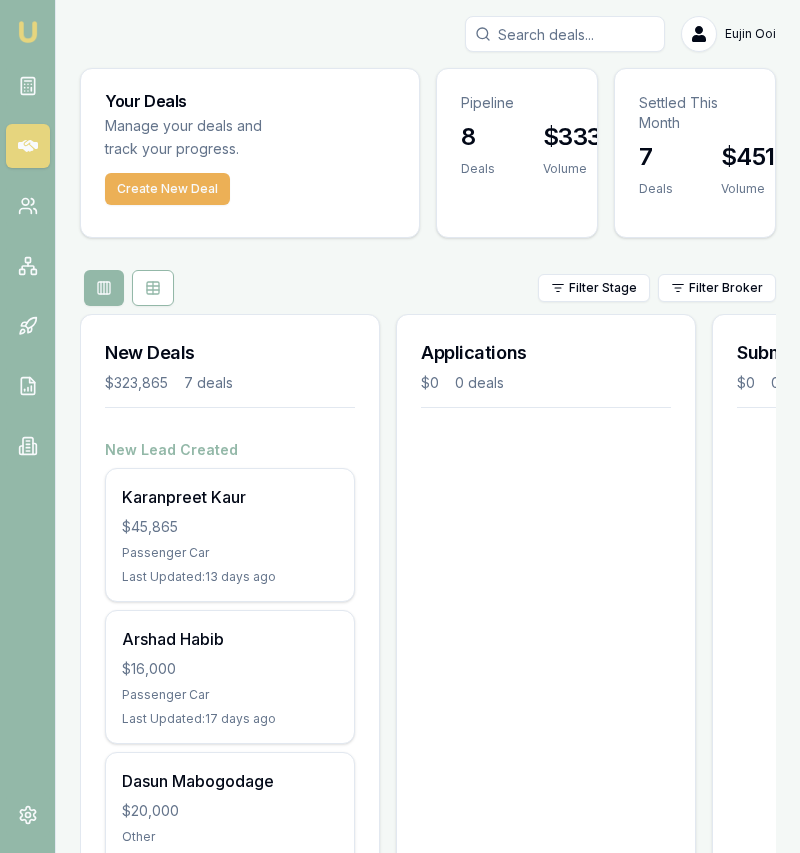 scroll, scrollTop: 0, scrollLeft: 0, axis: both 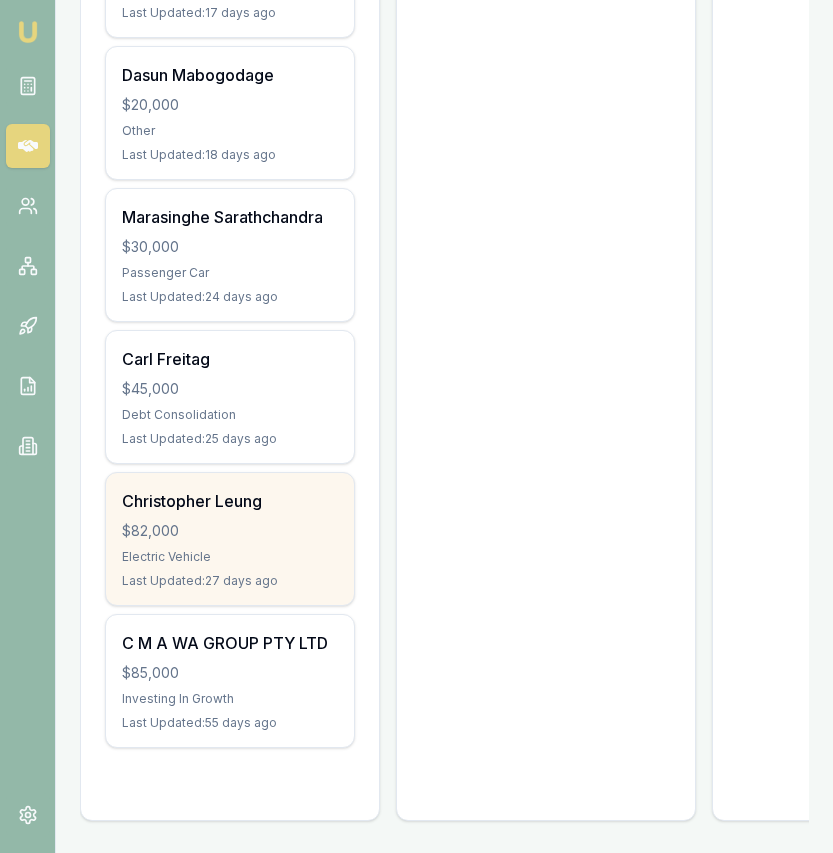 click on "Christopher  Leung $82,000 Electric Vehicle Last Updated:  27 days ago" at bounding box center (230, 539) 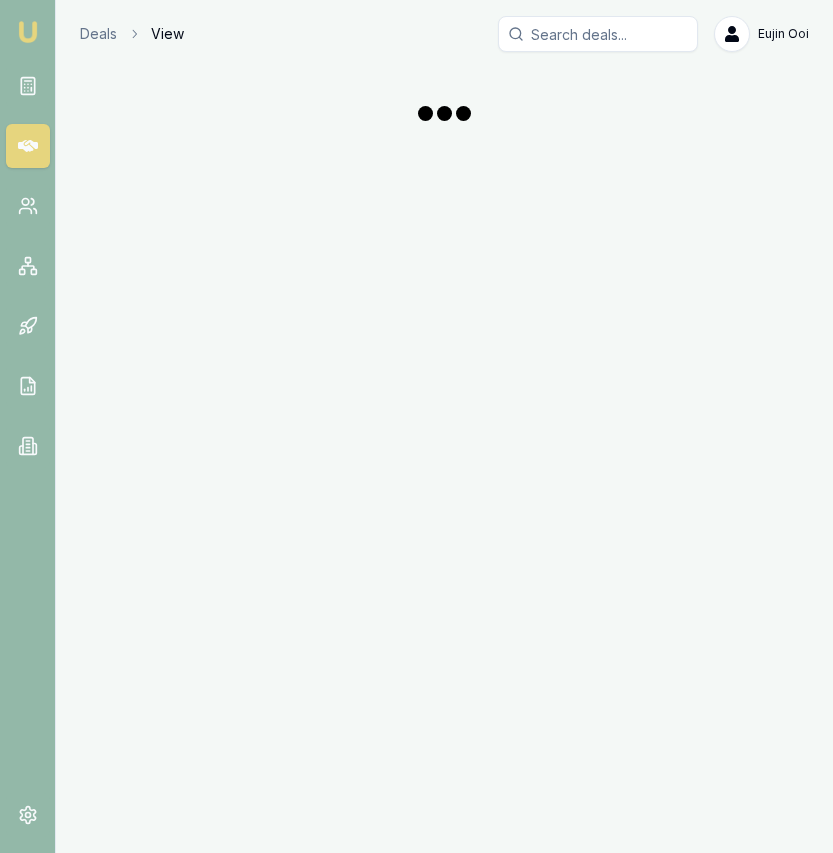 scroll, scrollTop: 0, scrollLeft: 0, axis: both 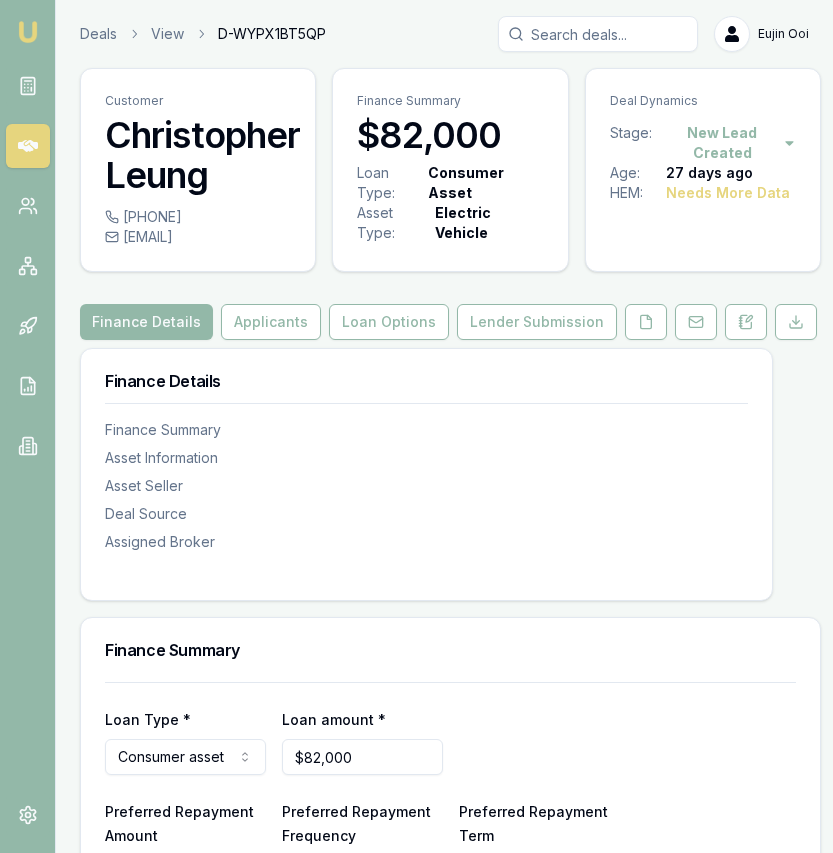 click on "Emu Broker Deals View D-WYPX1BT5QP Eujin Ooi Toggle Menu Customer [NAME] [NAME] [PHONE] [EMAIL] Finance Summary $82,000 Loan Type: Consumer Asset Asset Type : Electric Vehicle Deal Dynamics Stage: New Lead Created Age: 27 days ago HEM: Needs More Data Finance Details Applicants Loan Options Lender Submission Finance Details Finance Summary Asset Information Asset Seller Deal Source Assigned Broker Finance Summary Loan Type * Consumer asset Consumer loan Consumer asset Commercial loan Commercial asset Loan amount * $82,000 Preferred Repayment Amount  $0 Preferred Repayment Frequency  Monthly Weekly Fortnightly Monthly Preferred Repayment Term  12 24 36 48 60 72 84 Asset Details Asset Type  Electric vehicle Passenger car Electric vehicle Light commercial Caravan Motorhome Campervan Trailer Motorbike Off road bike Atv Boat Jet ski Tractor Horse float Ride on mower Recreational Asset Source  Select a source Dealer Private Refinance Asset Condition  Select a condition Used" at bounding box center [416, 426] 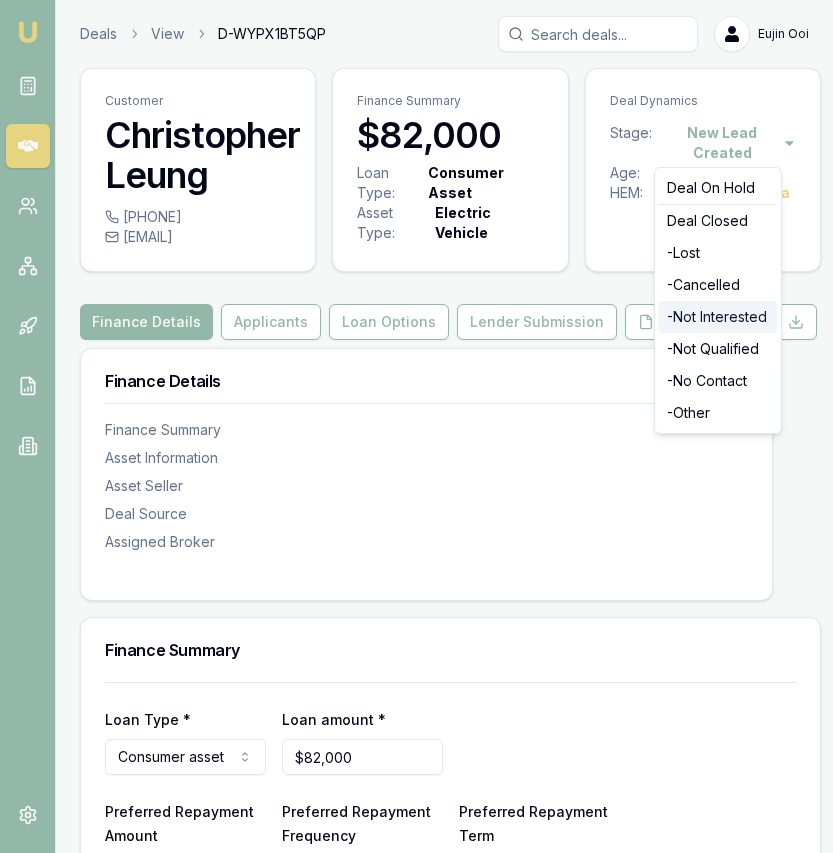 click on "-  Not Interested" at bounding box center [718, 317] 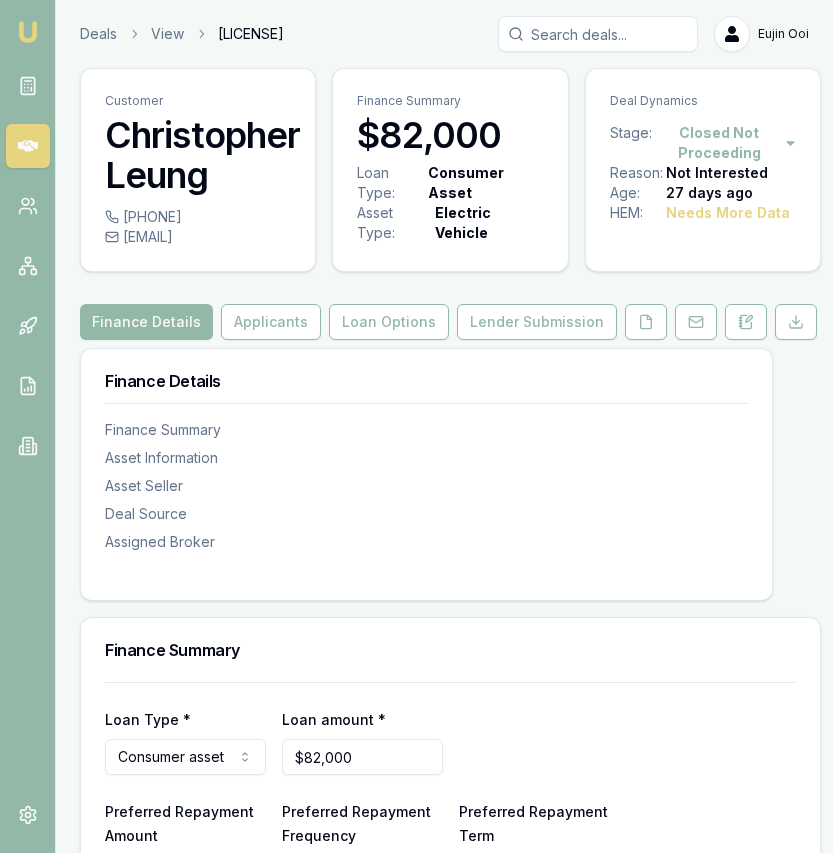 scroll, scrollTop: 0, scrollLeft: 0, axis: both 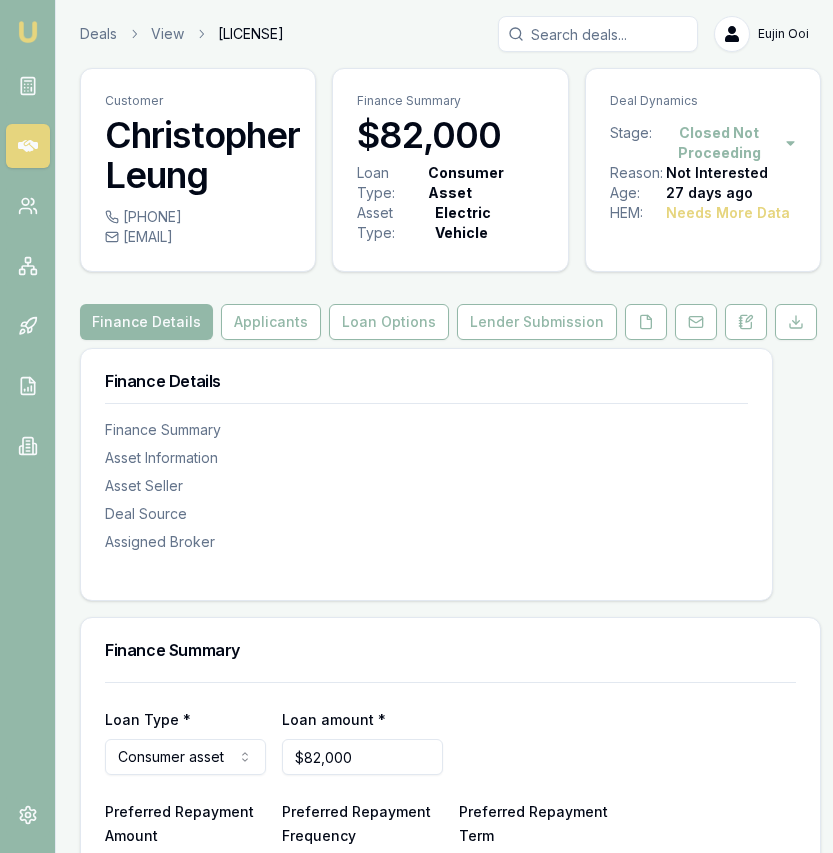 drag, startPoint x: 36, startPoint y: 22, endPoint x: 112, endPoint y: 11, distance: 76.79192 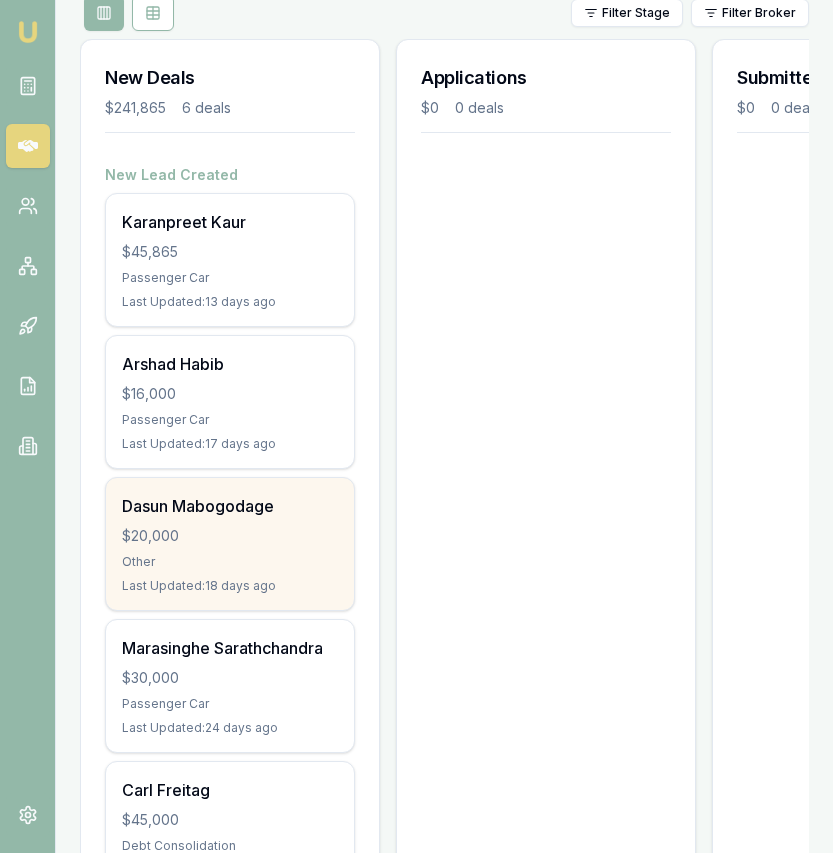 scroll, scrollTop: 230, scrollLeft: 0, axis: vertical 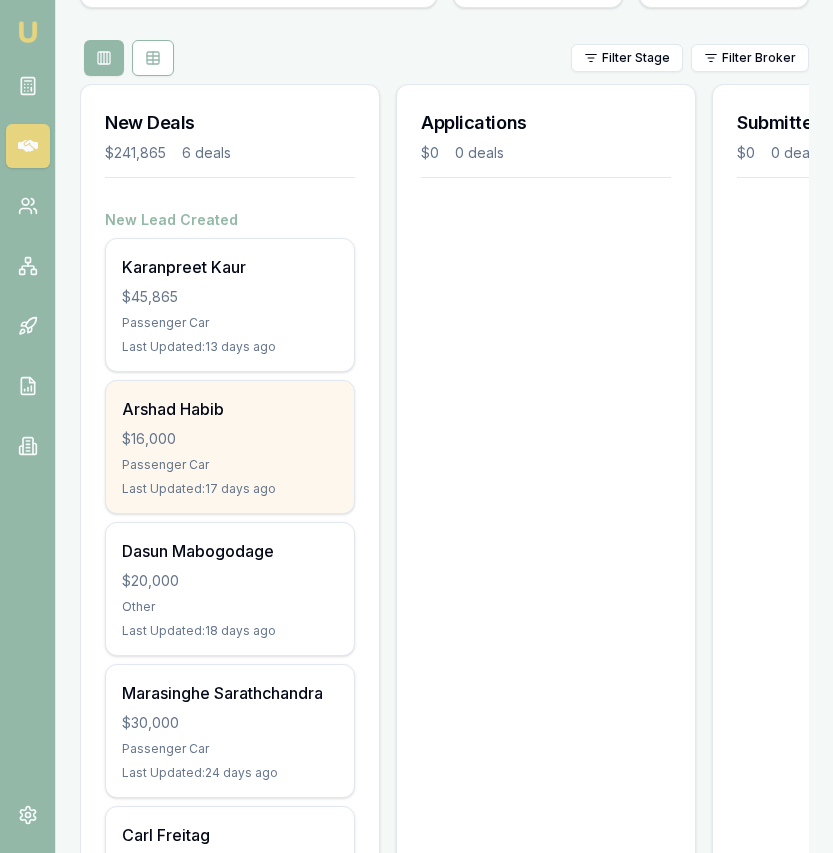 click on "Arshad Habib $16,000 Passenger Car Last Updated:  17 days ago" at bounding box center [230, 447] 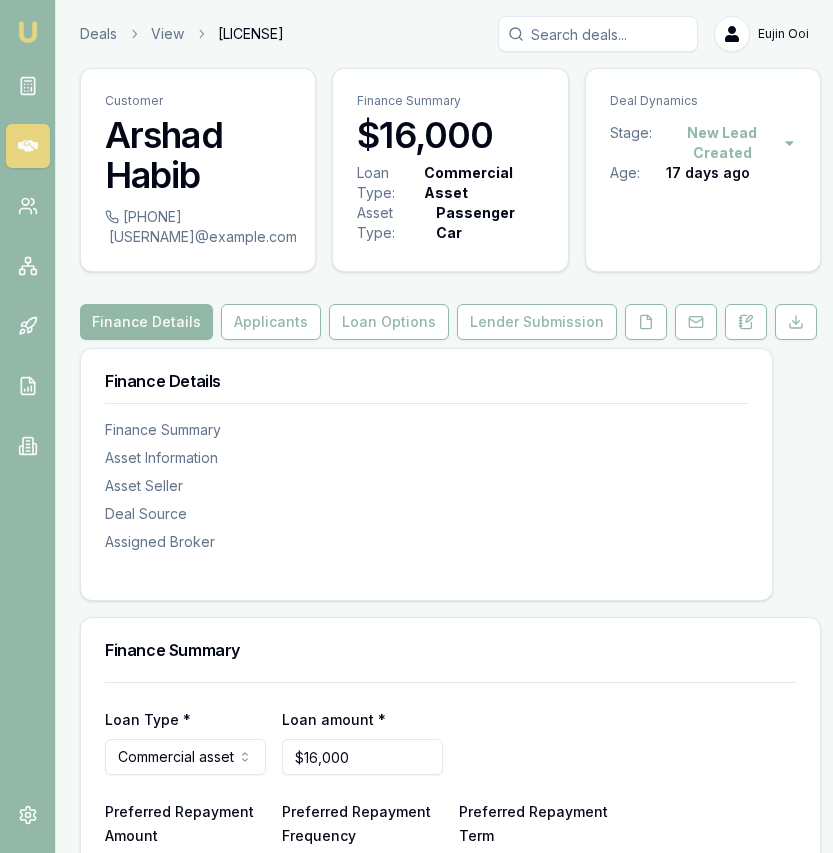 scroll, scrollTop: 0, scrollLeft: 0, axis: both 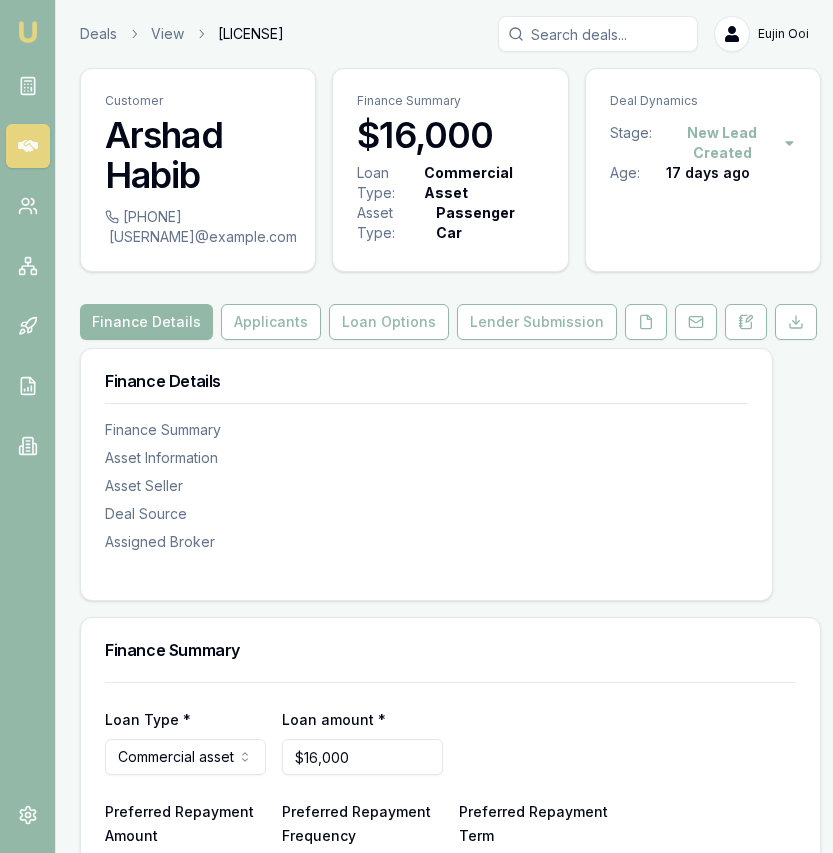 click on "Emu Broker Deals View [LICENSE] [FIRST] [LAST] Toggle Menu Customer [FIRST] [LAST] [PHONE] [USERNAME]@example.com Finance Summary $16,000 Loan Type: Commercial Asset Asset Type : Passenger Car Deal Dynamics Stage: New Lead Created Age: 17 days ago Finance Details Applicants Loan Options Lender Submission Finance Details Finance Summary Asset Information Asset Seller Deal Source Assigned Broker Finance Summary Loan Type * Commercial asset Consumer loan Consumer asset Commercial loan Commercial asset Loan amount * $16,000 Preferred Repayment Amount  $0 Preferred Repayment Frequency  Monthly Weekly Fortnightly Monthly Preferred Repayment Term  60 12 24 36 48 60 72 84 Asset Details Asset Type  Passenger car Passenger car Electric vehicle Light commercial Other motor vehicle Agricultural equipment Materials handling Access equipment Light trucks Heavy trucks Trailers Buses coaches Construction Earth moving Commercial property Other primary Medical equipment Laboratory equipment Mining equipment Fit outs X" at bounding box center (416, 426) 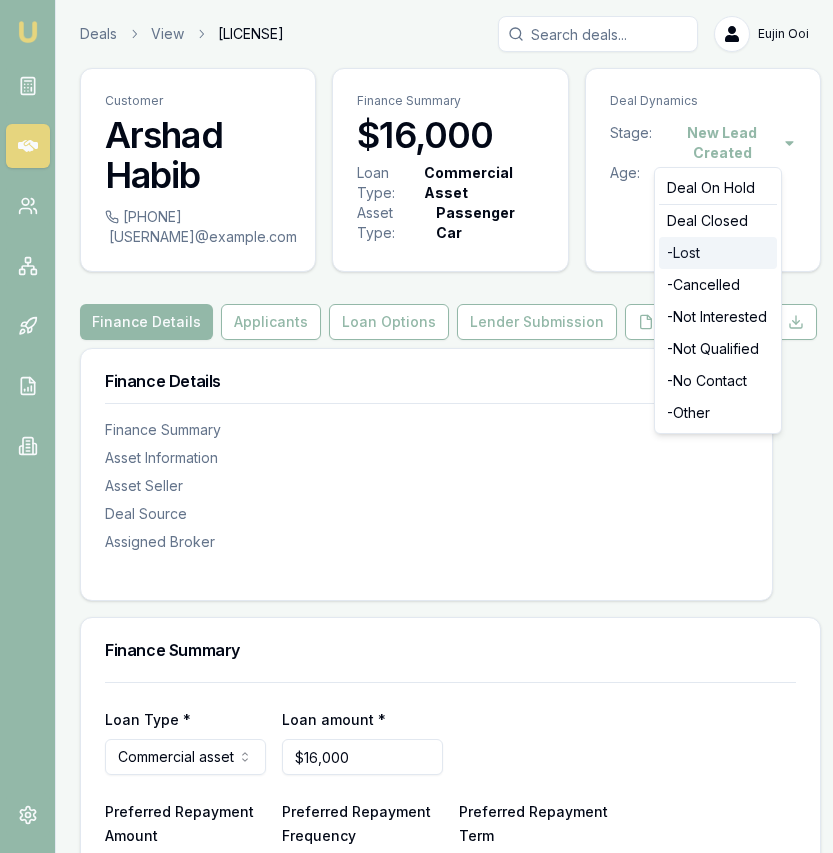 click on "-  Lost" at bounding box center [718, 253] 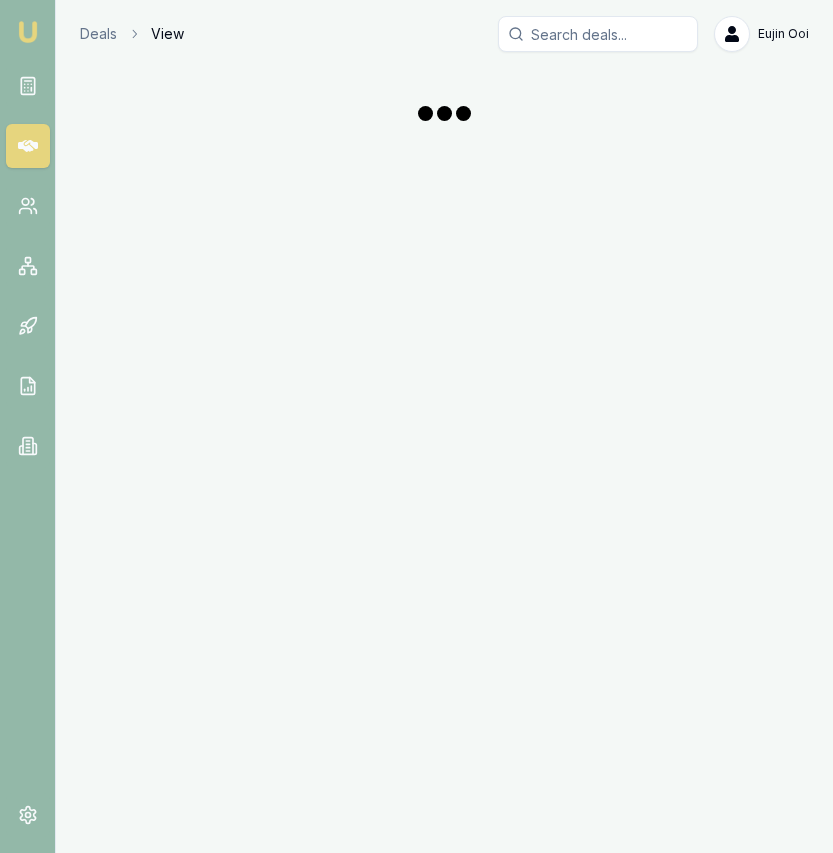 scroll, scrollTop: 0, scrollLeft: 0, axis: both 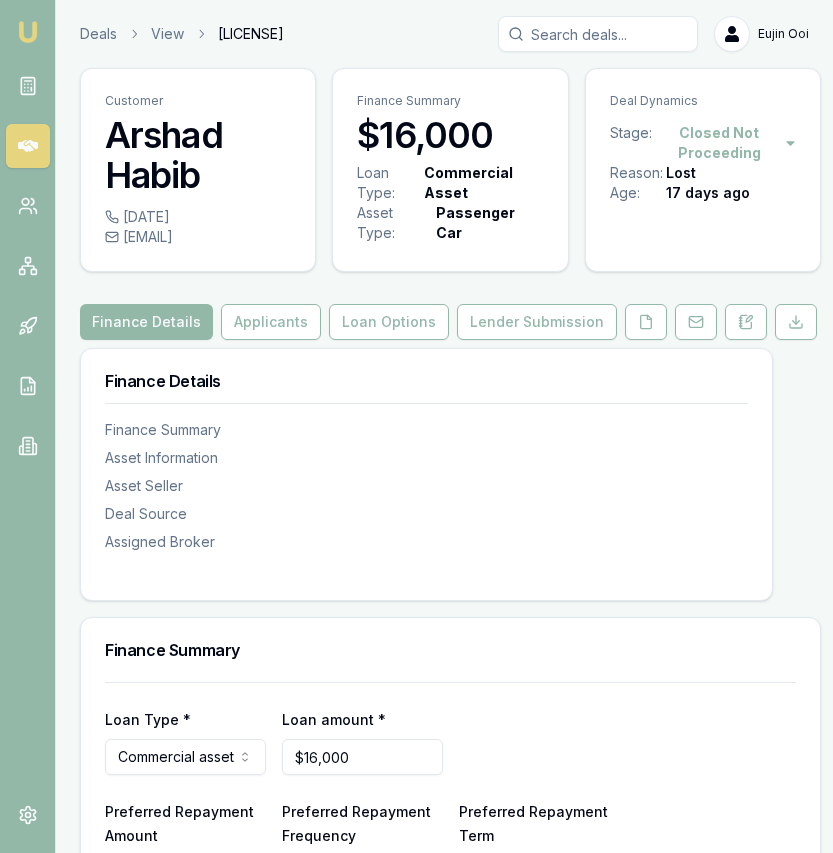 click at bounding box center [28, 32] 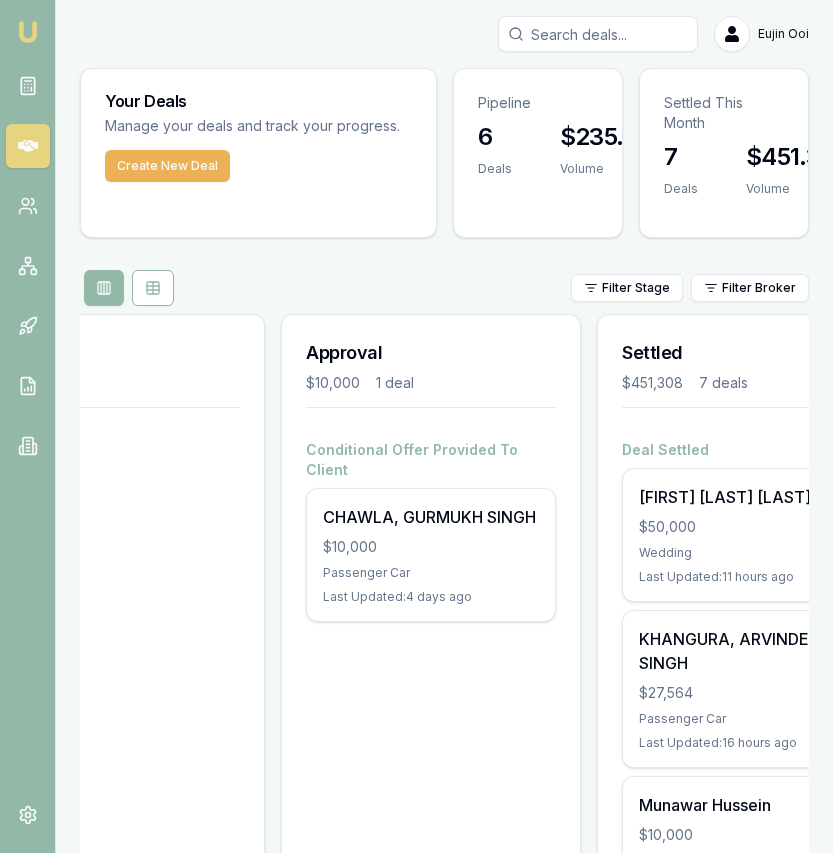 scroll, scrollTop: 0, scrollLeft: 755, axis: horizontal 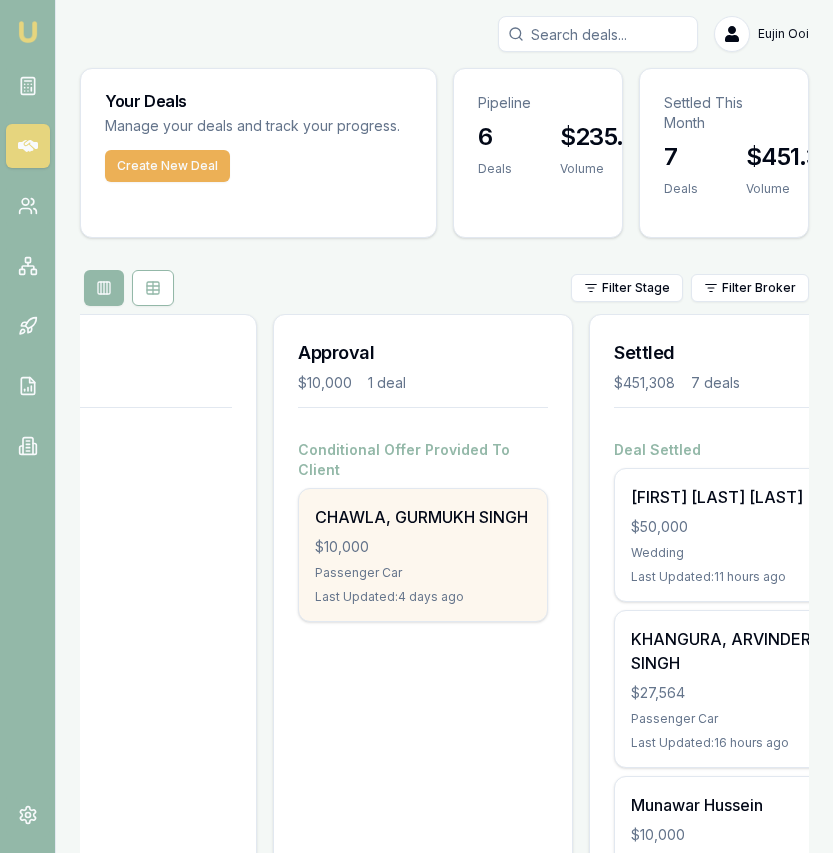 click on "CHAWLA, GURMUKH SINGH" at bounding box center (423, 517) 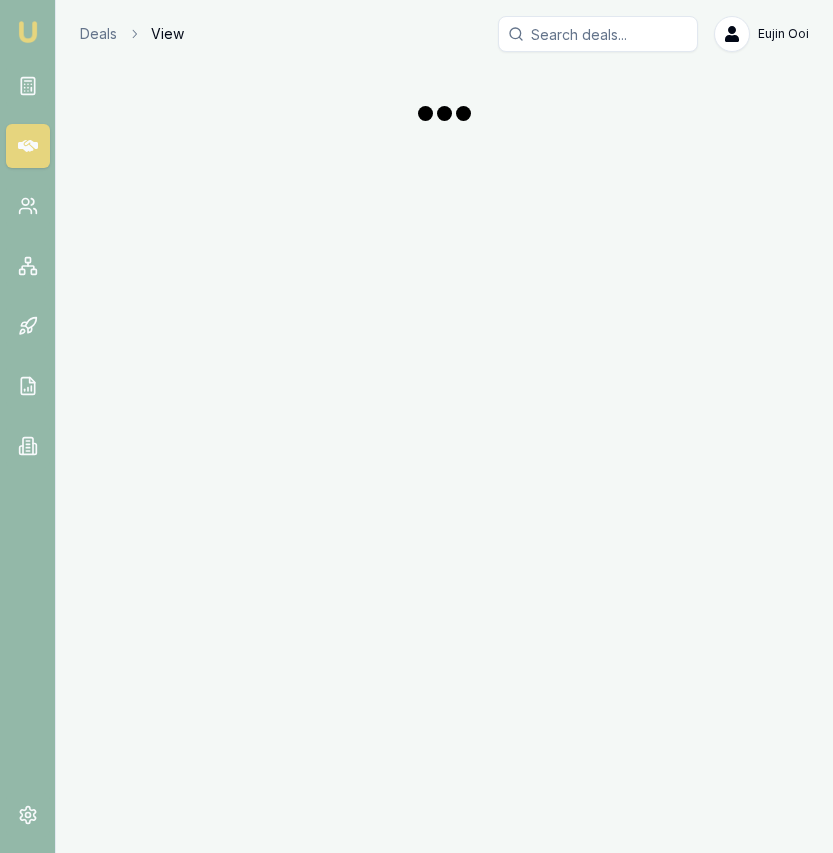 scroll, scrollTop: 0, scrollLeft: 0, axis: both 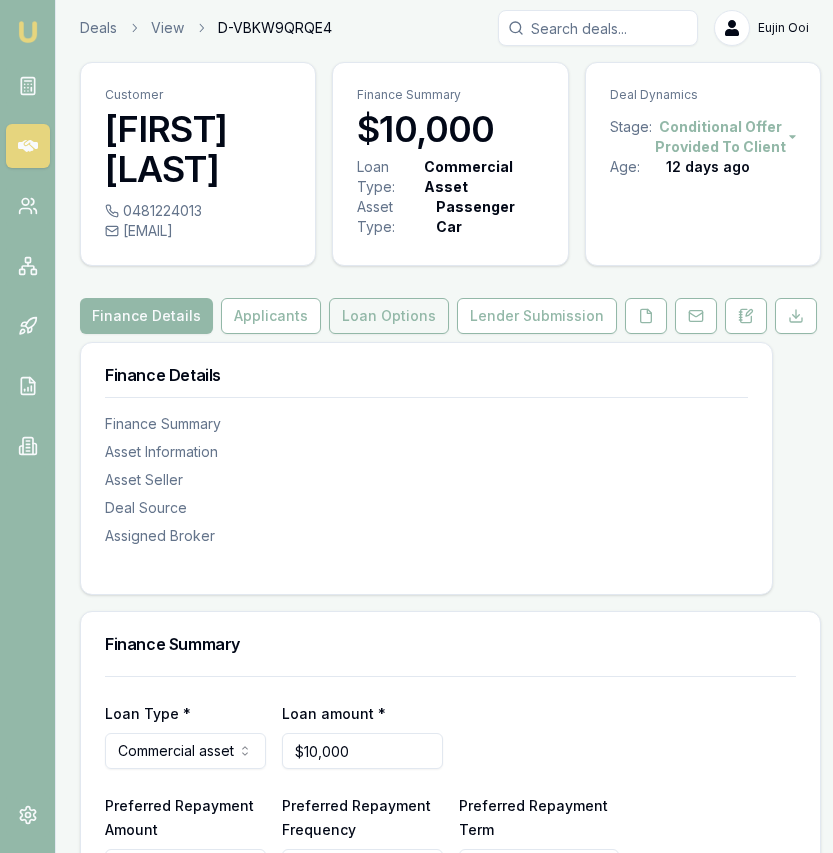 click on "Loan Options" at bounding box center [389, 316] 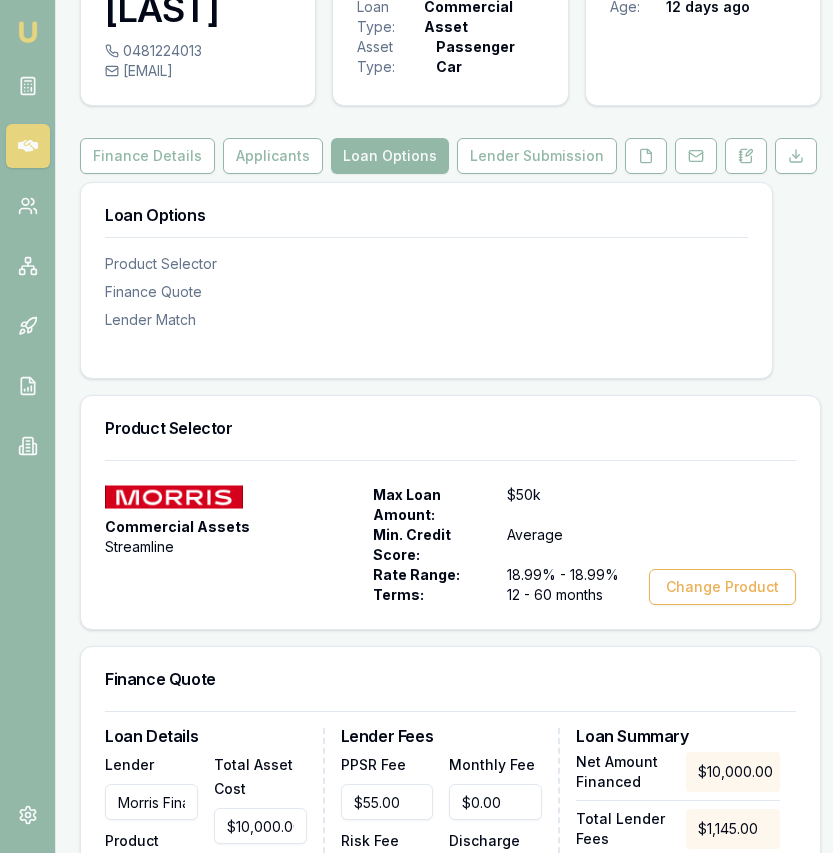 scroll, scrollTop: 169, scrollLeft: 0, axis: vertical 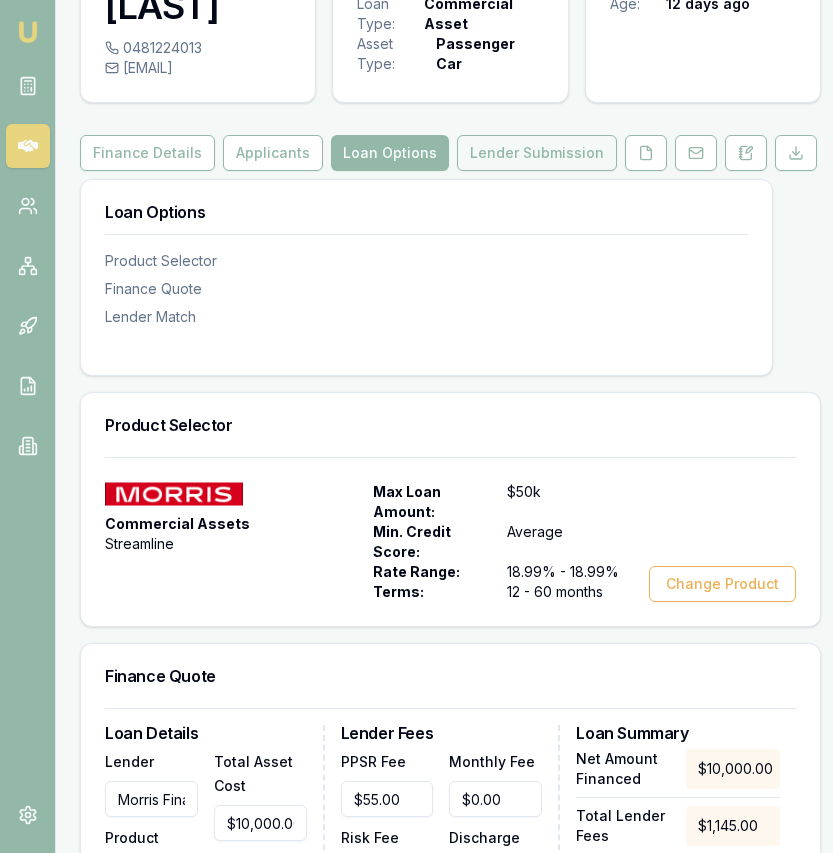 click on "Lender Submission" at bounding box center [537, 153] 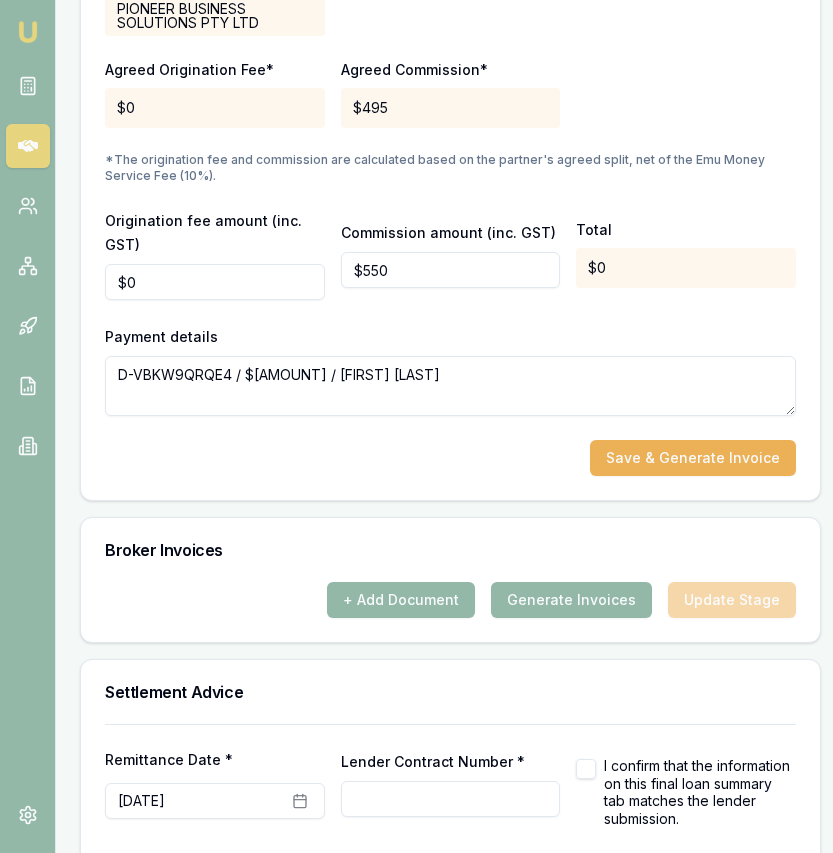 scroll, scrollTop: 2337, scrollLeft: 0, axis: vertical 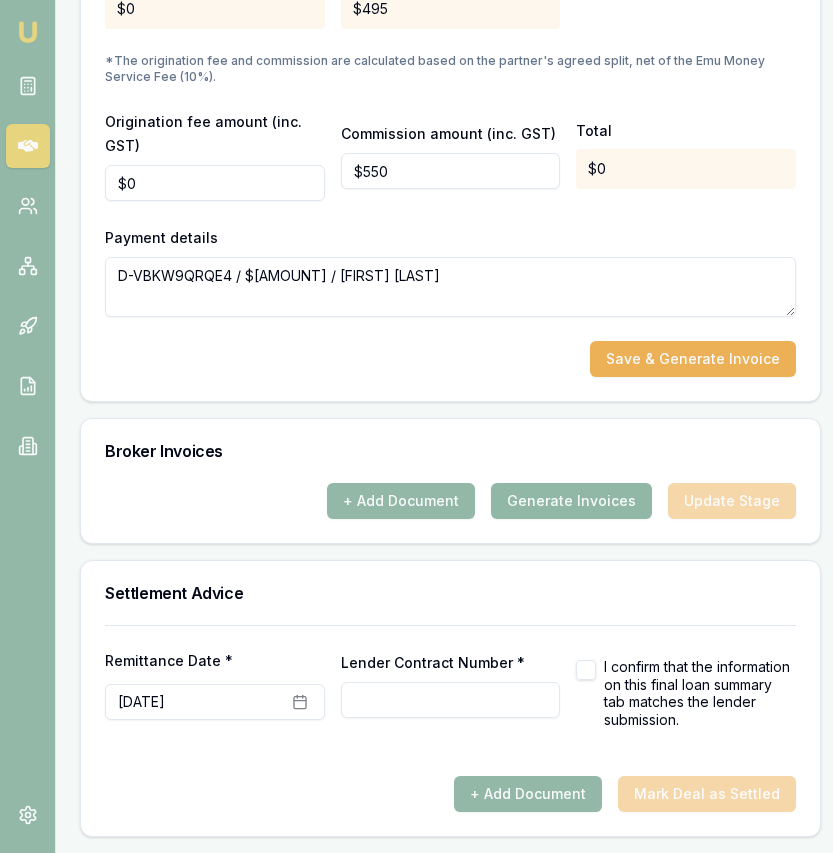 click on "Generate Invoices" at bounding box center (571, 501) 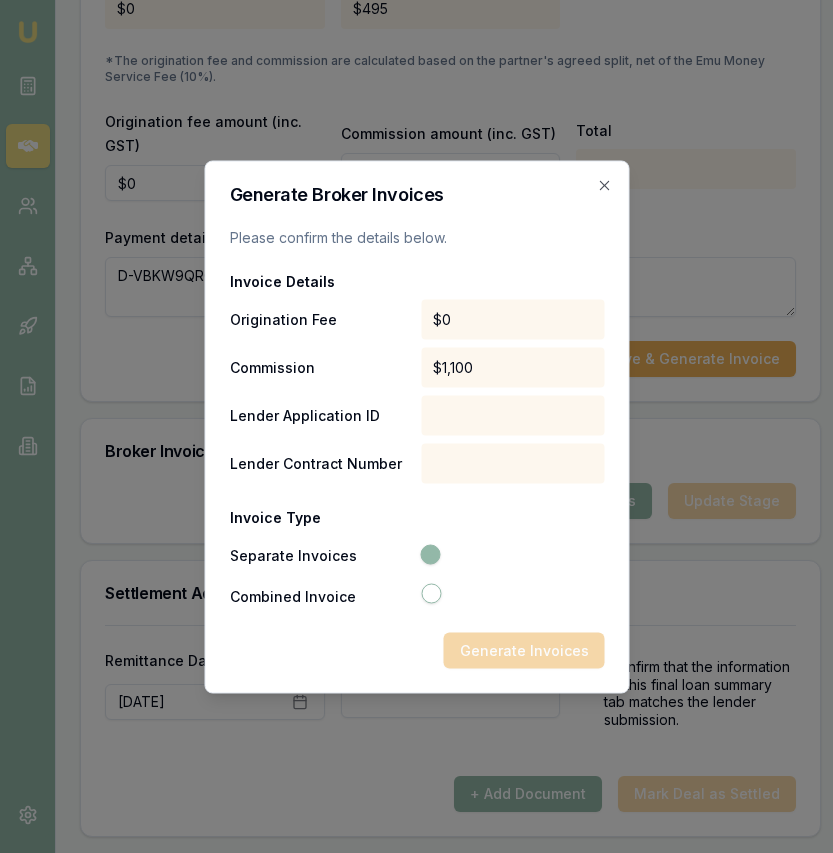 drag, startPoint x: 510, startPoint y: 417, endPoint x: 488, endPoint y: 471, distance: 58.30952 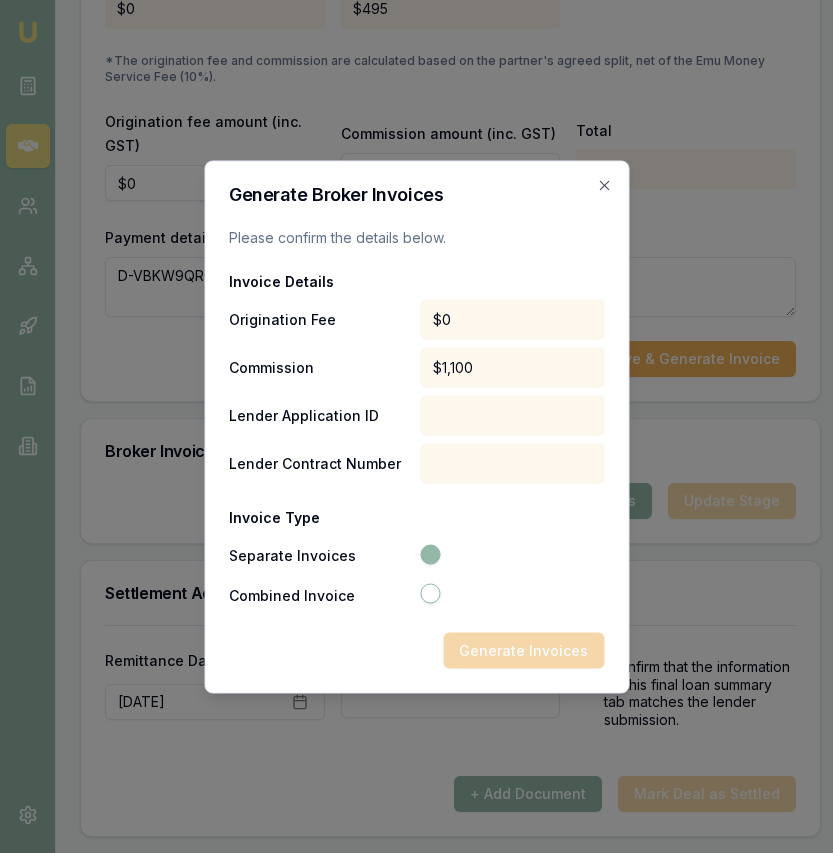 click 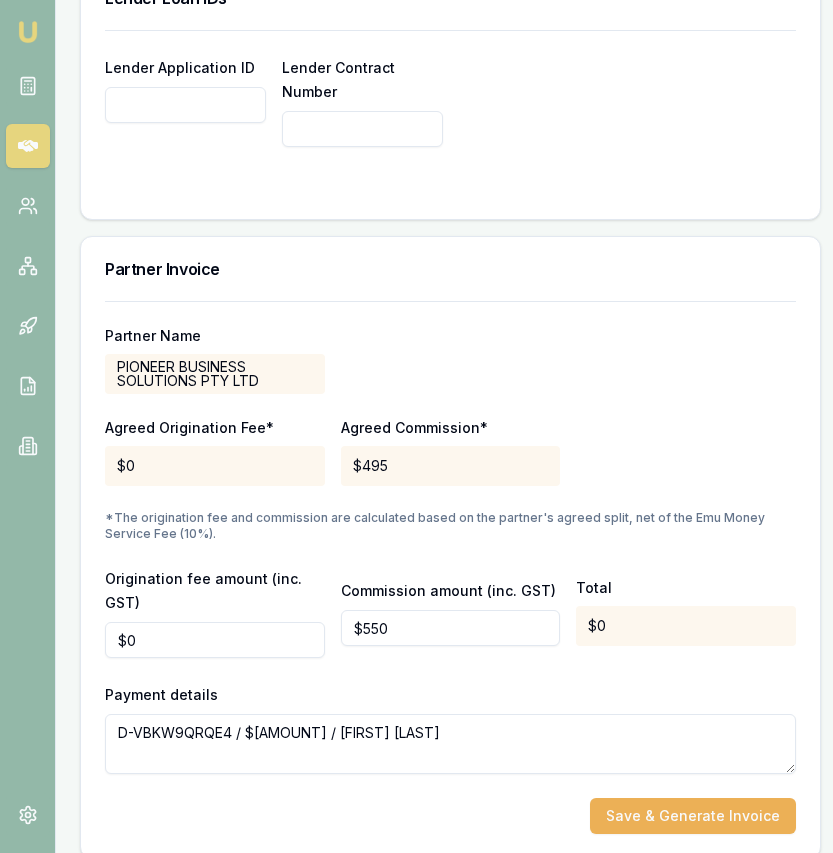 scroll, scrollTop: 1873, scrollLeft: 0, axis: vertical 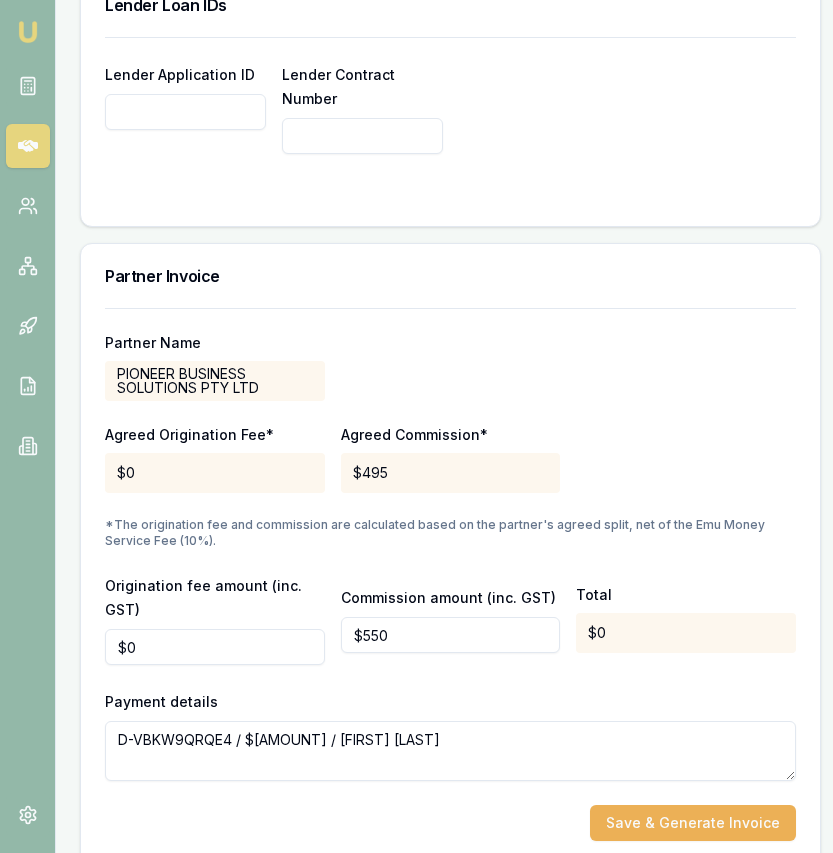 click on "Lender Application ID" at bounding box center (185, 112) 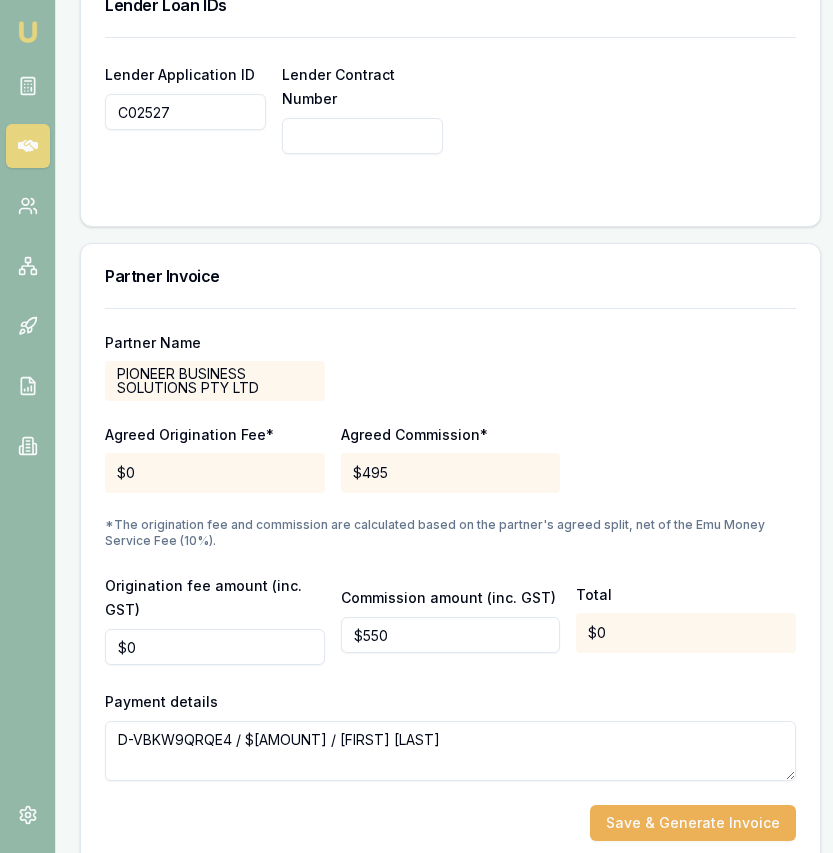 type on "C02527" 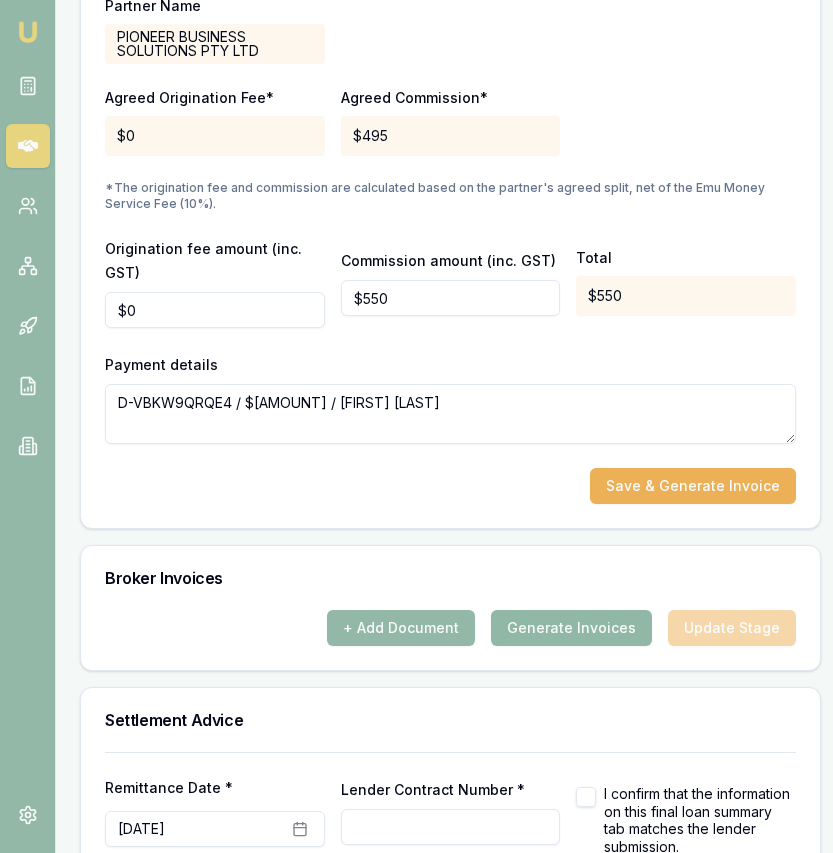 scroll, scrollTop: 2219, scrollLeft: 0, axis: vertical 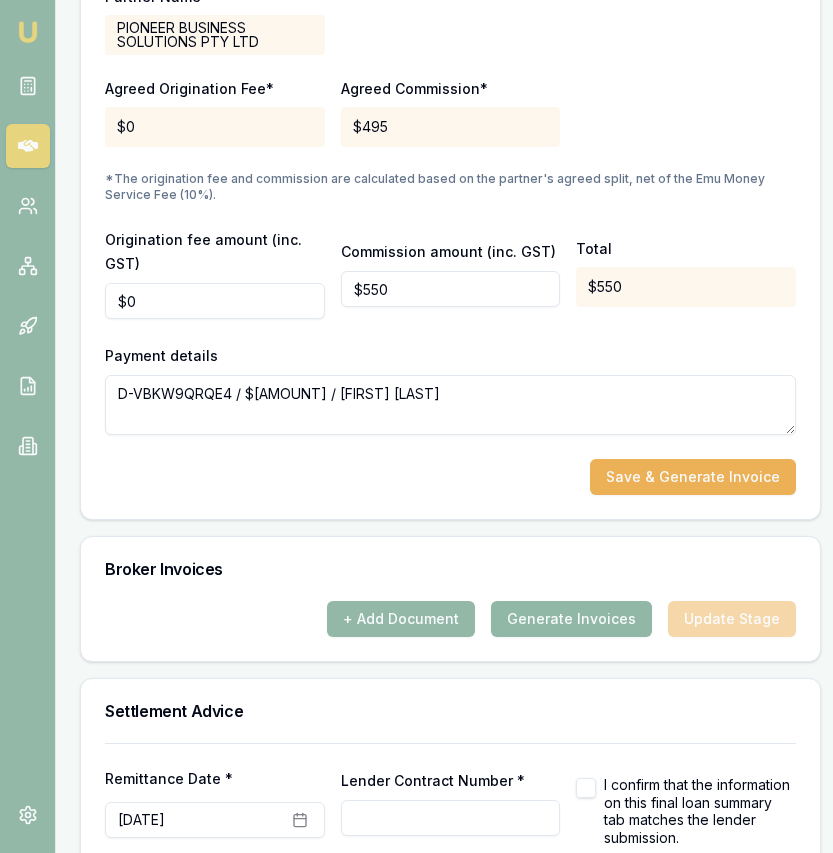 click on "Generate Invoices" at bounding box center (571, 619) 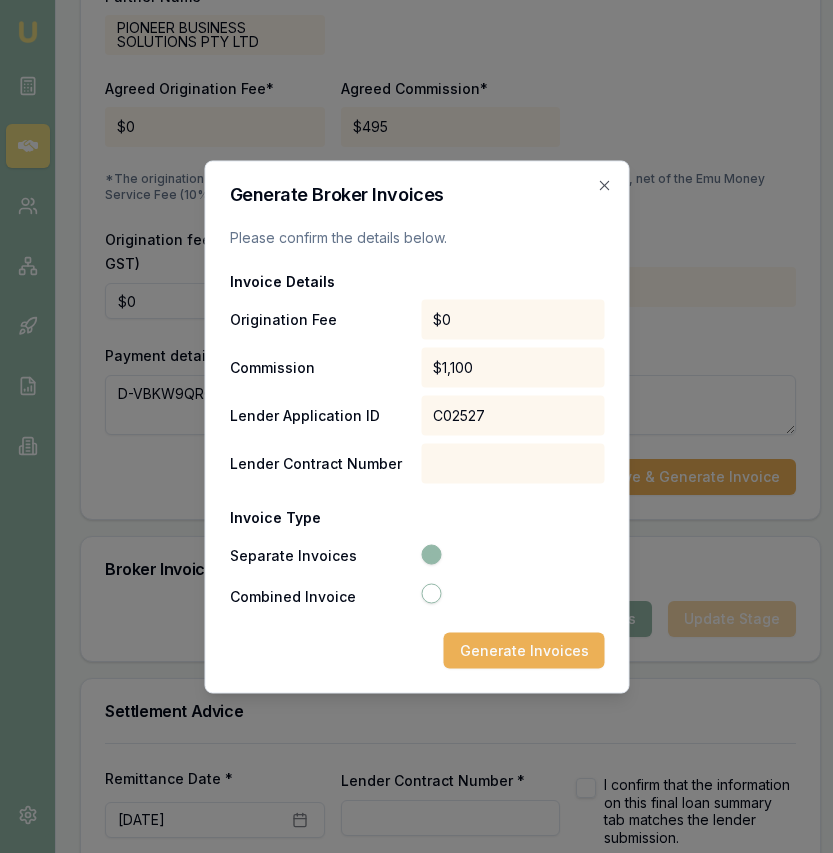 click on "Generate Invoices" at bounding box center (523, 650) 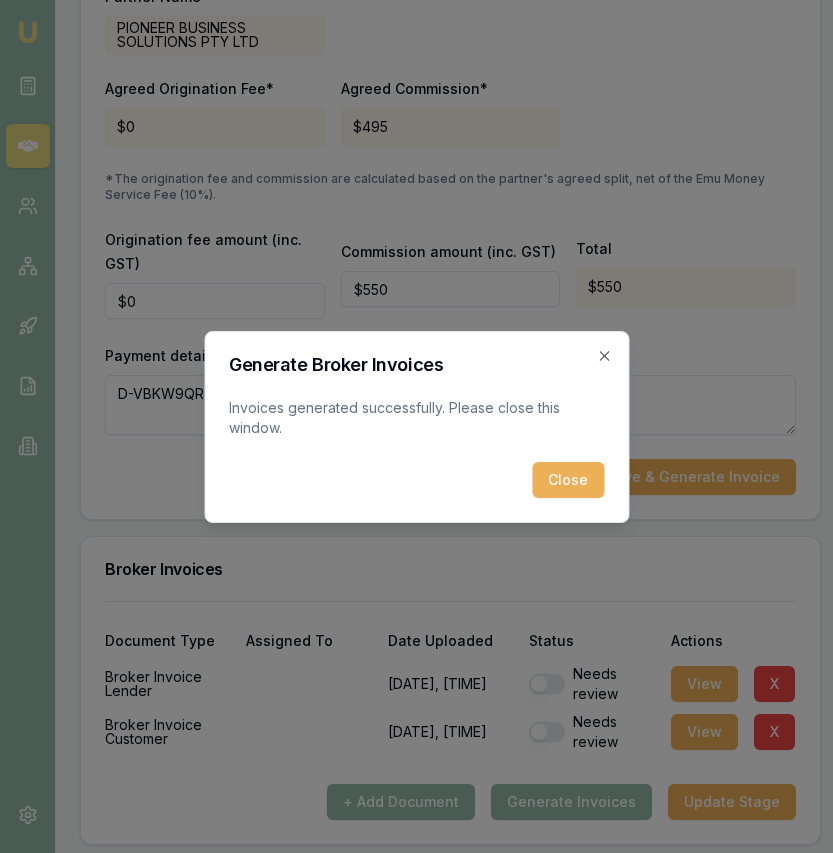 click on "Close" at bounding box center [568, 480] 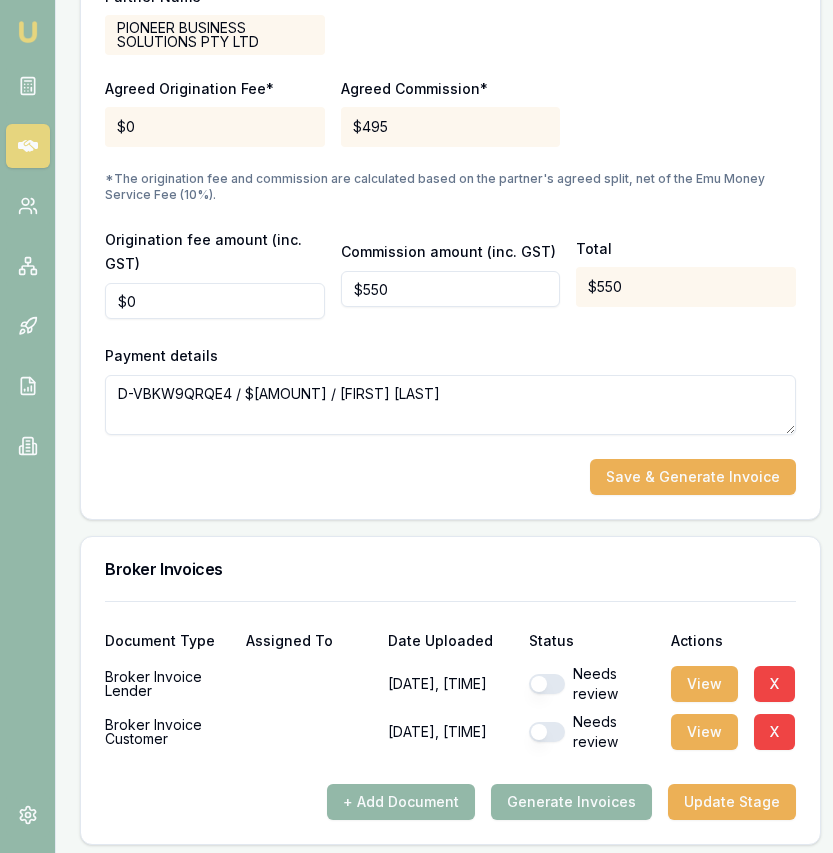 click on "Needs review" at bounding box center (591, 732) 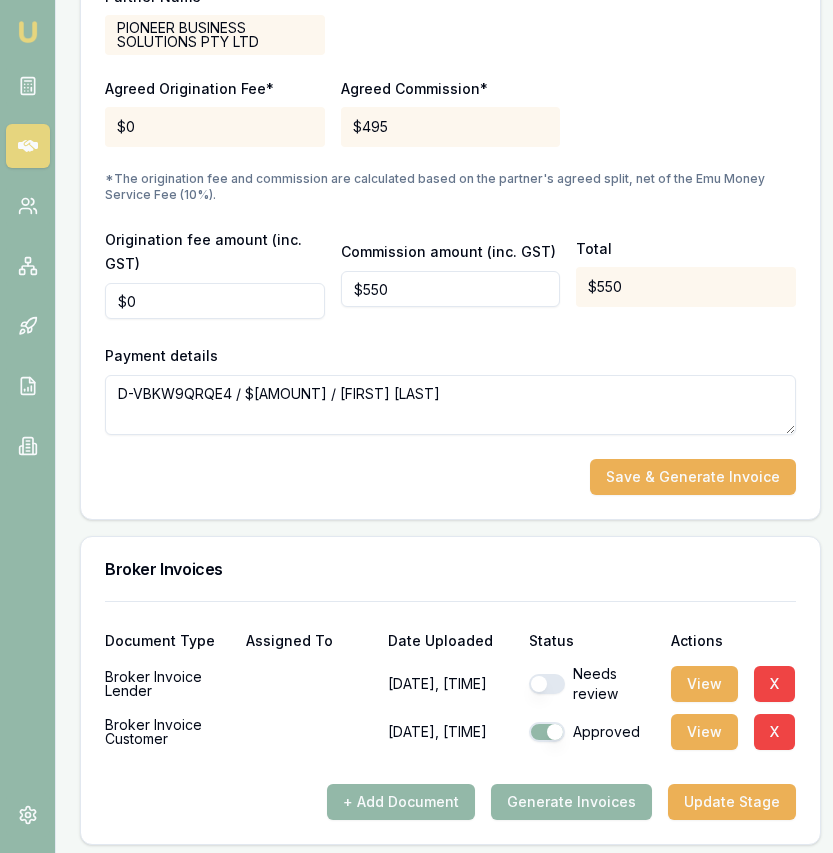 click at bounding box center [547, 684] 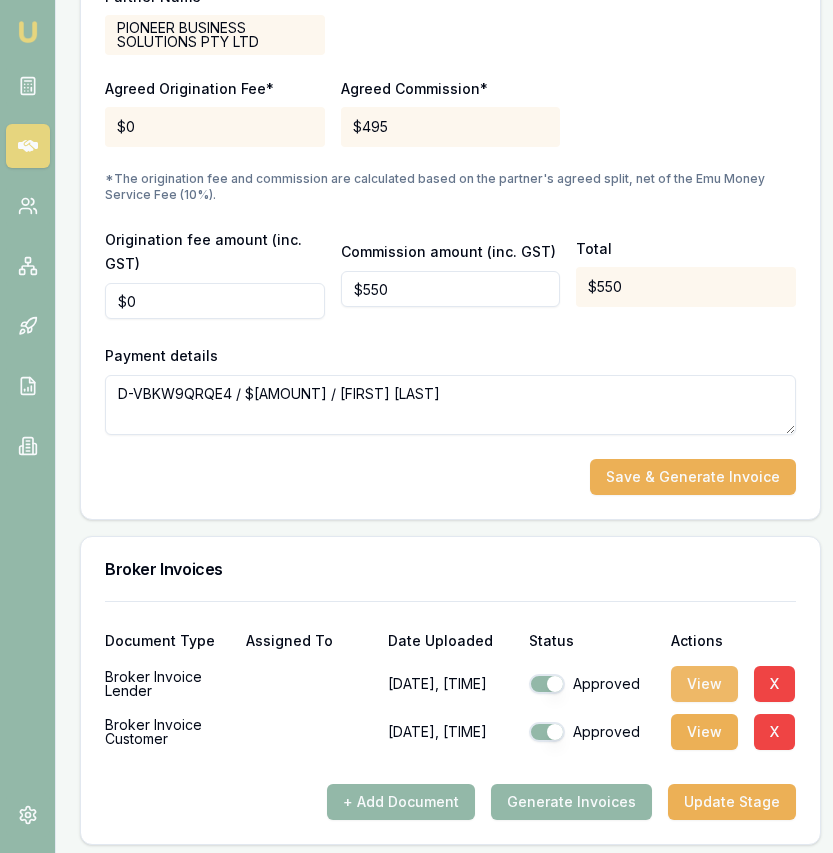 click on "View" at bounding box center (704, 684) 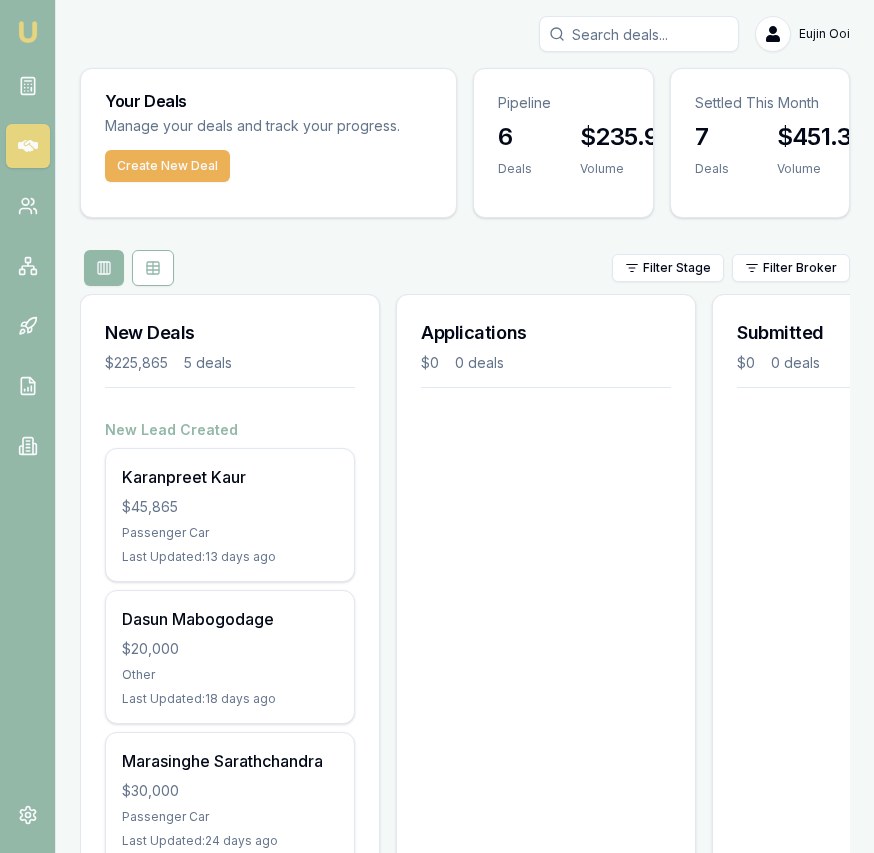 scroll, scrollTop: 0, scrollLeft: 0, axis: both 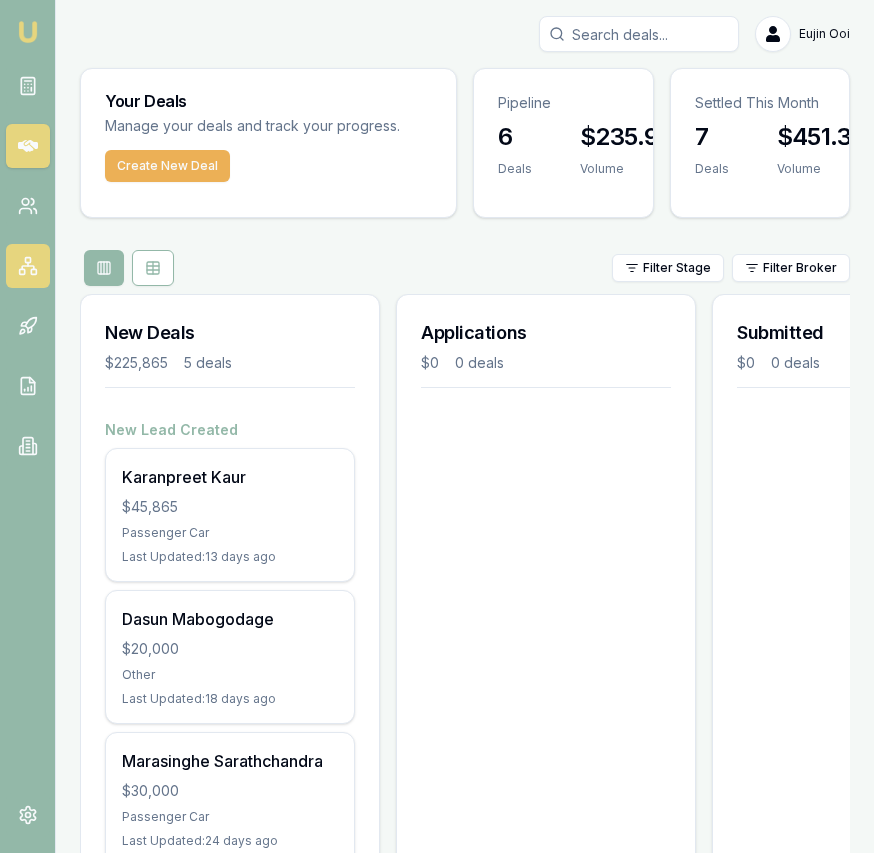click 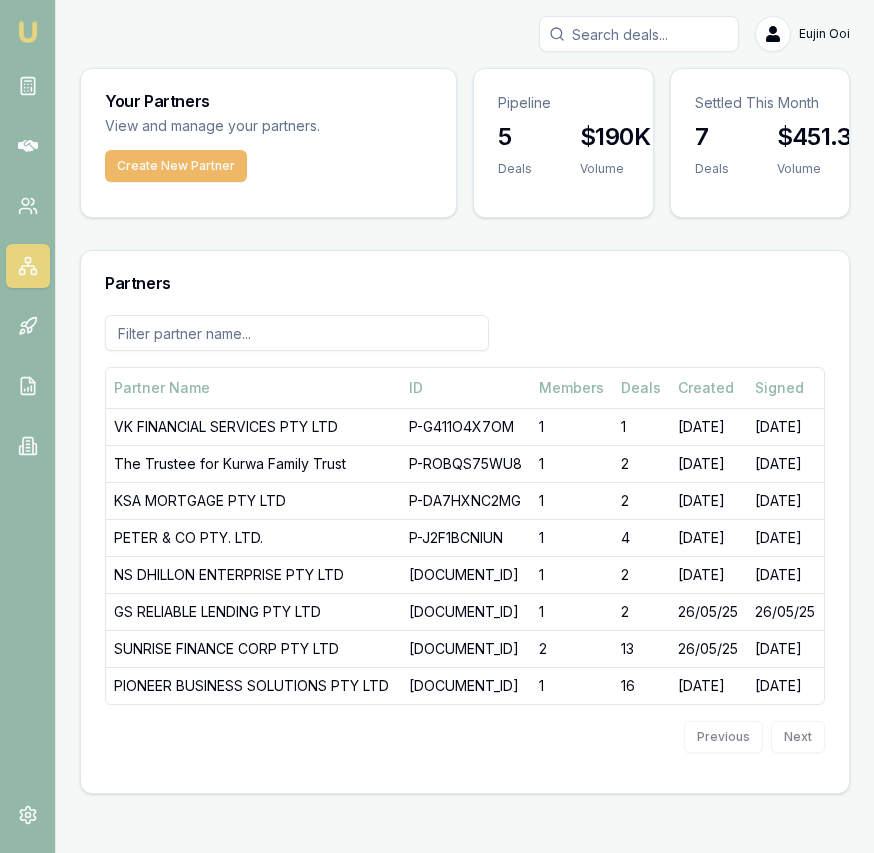 click on "Create New Partner" at bounding box center [176, 166] 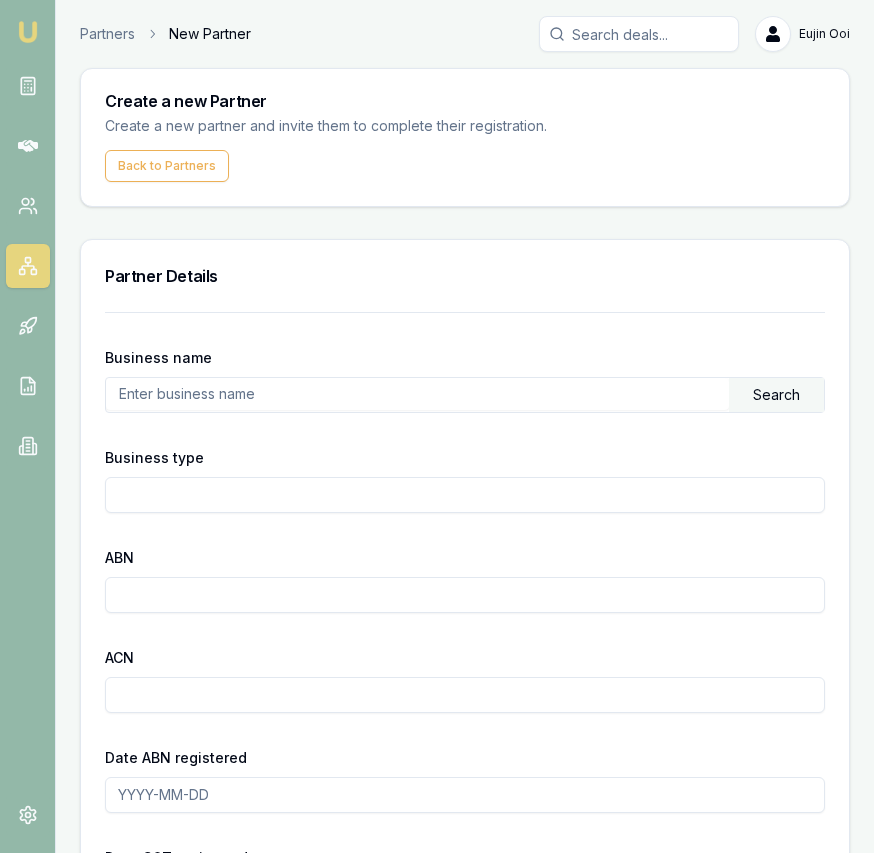 click at bounding box center (417, 394) 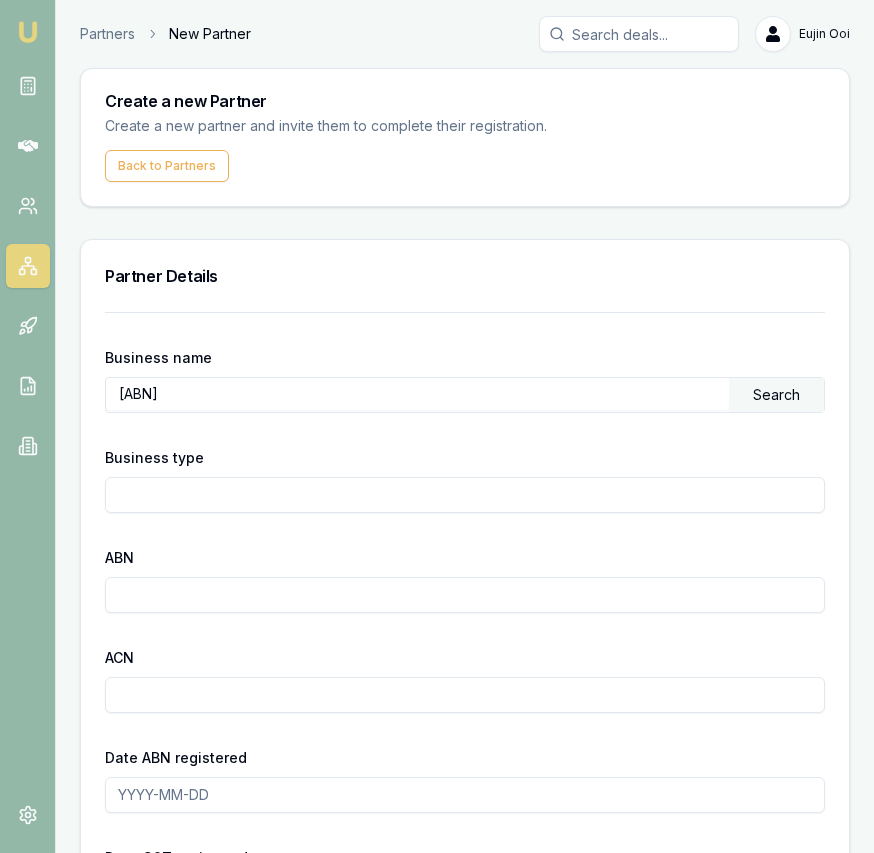 click on "Search" at bounding box center (776, 395) 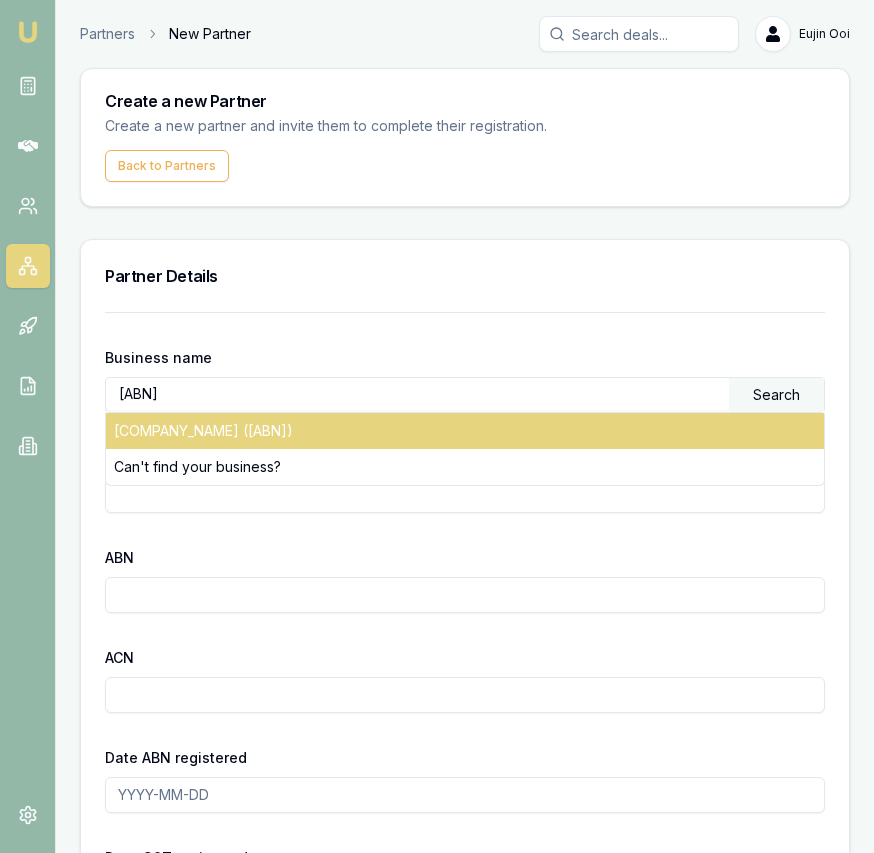 click on "[COMPANY_NAME] ([ABN])" at bounding box center (465, 431) 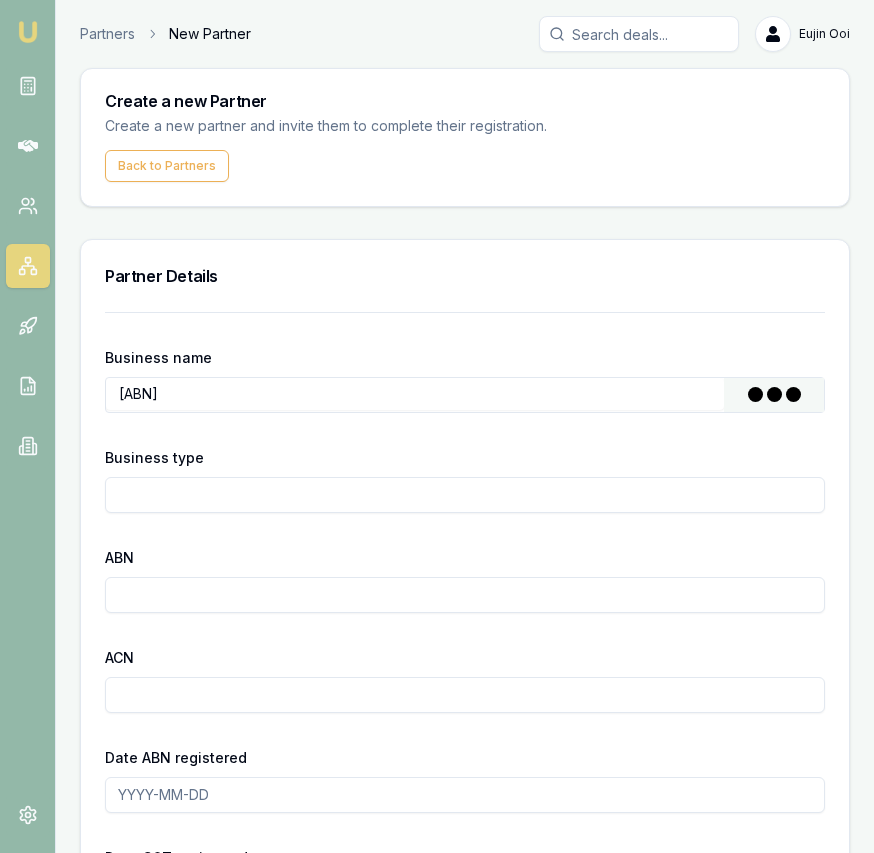 type on "UCMAS VICTORIA PTY LTD" 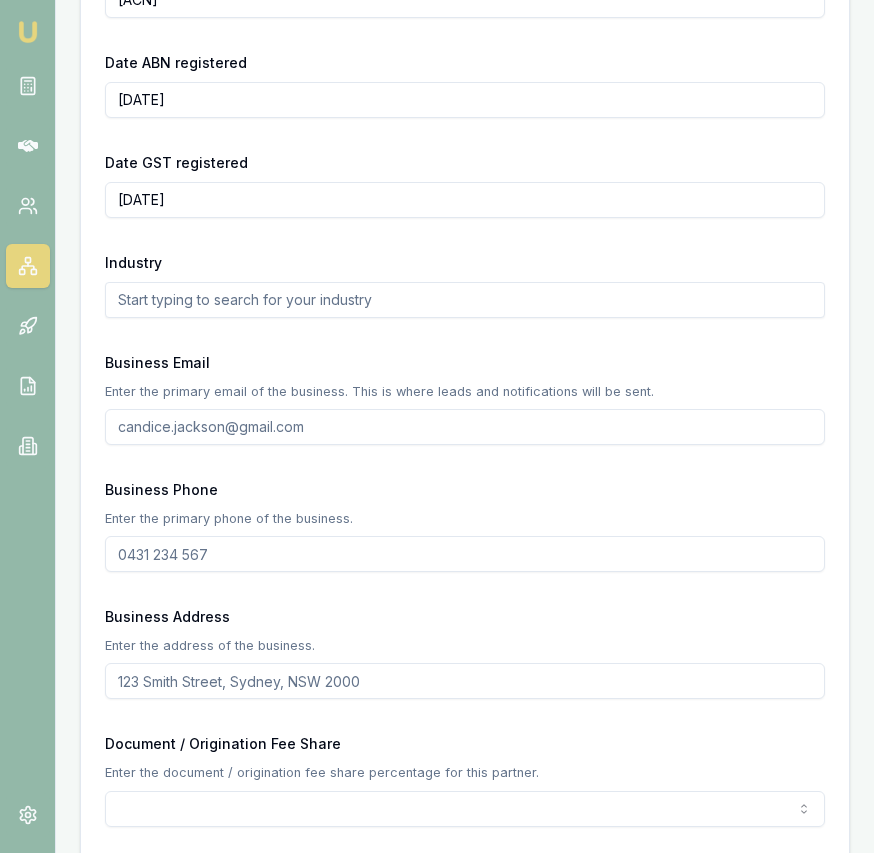 scroll, scrollTop: 690, scrollLeft: 0, axis: vertical 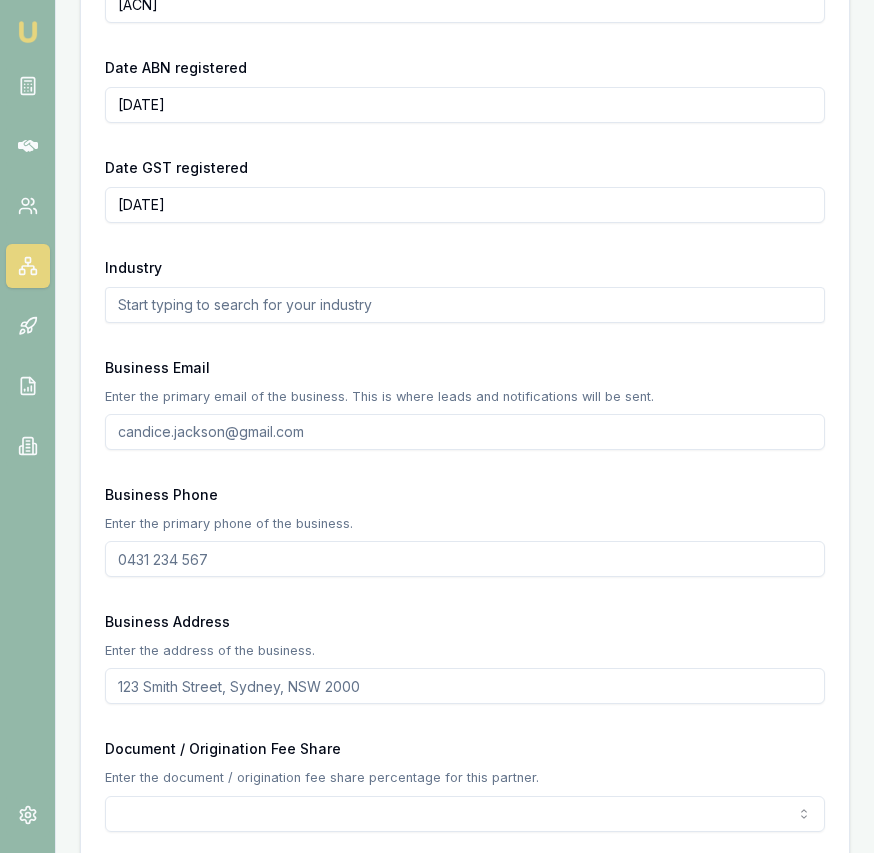 click at bounding box center [465, 305] 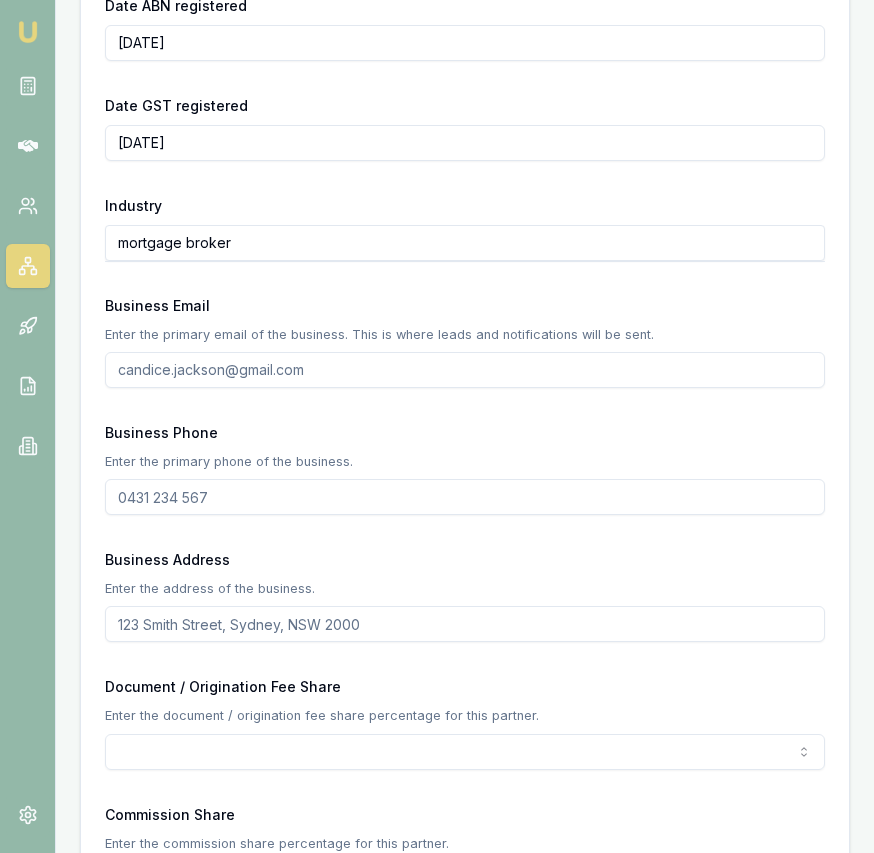 scroll, scrollTop: 765, scrollLeft: 0, axis: vertical 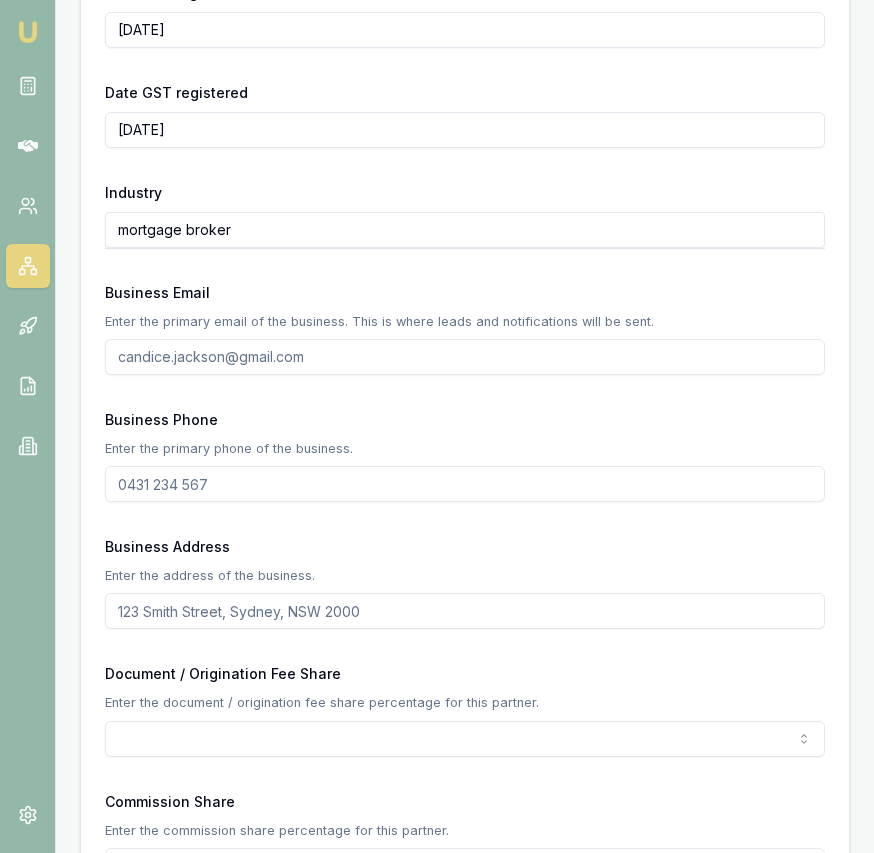 type on "mortgage broker" 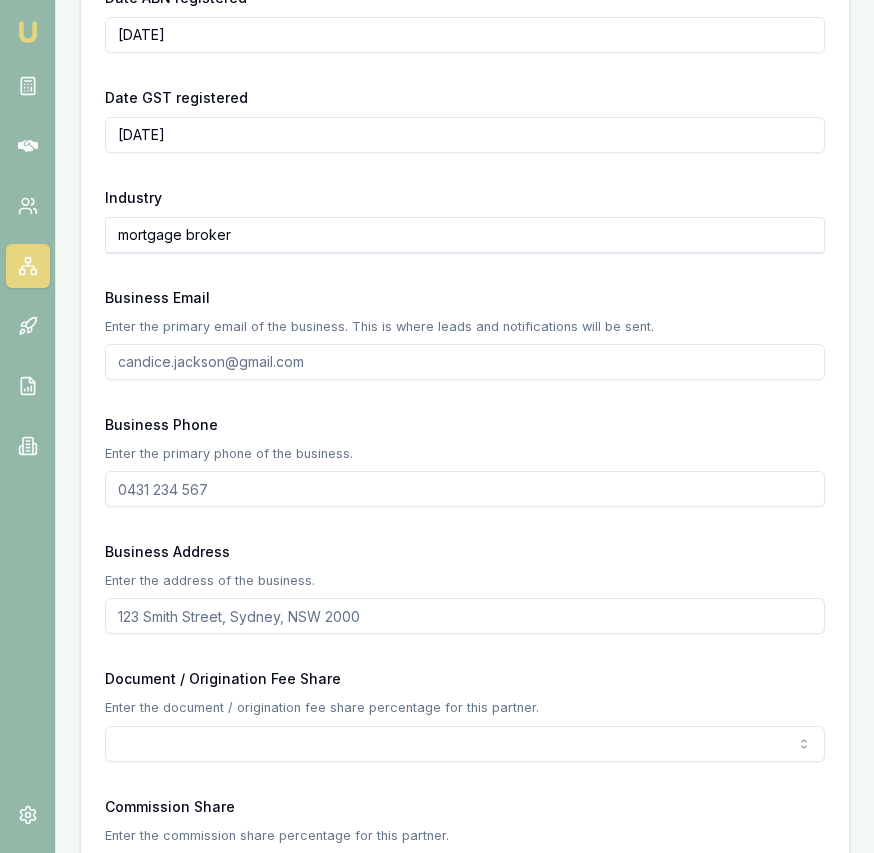 click on "Business Email" at bounding box center (465, 362) 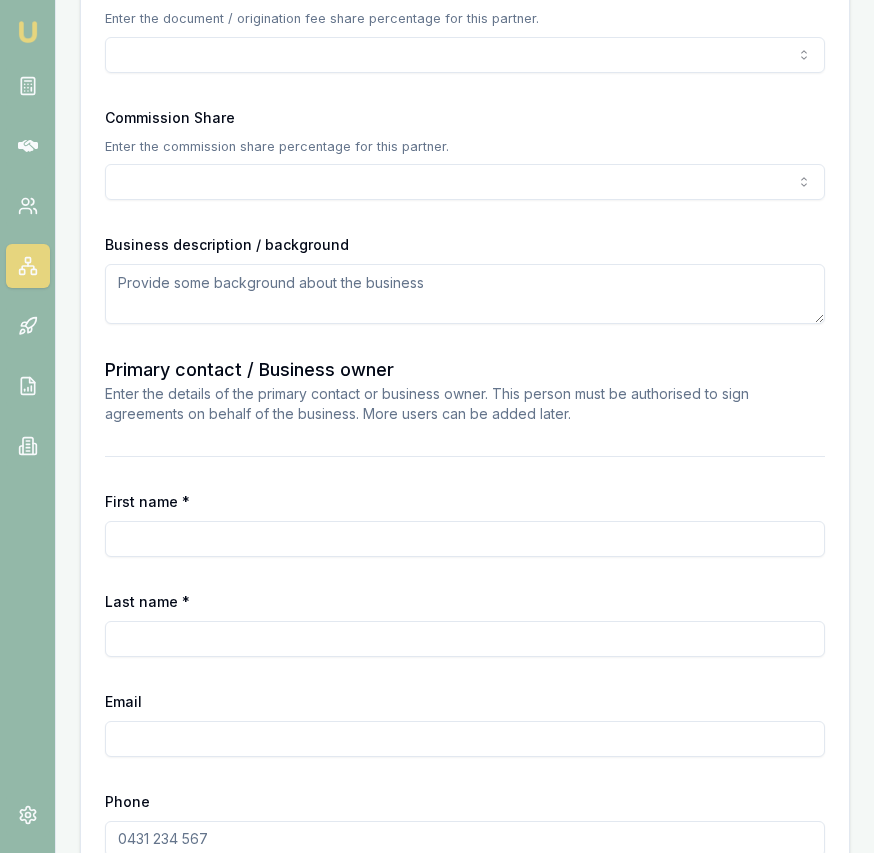 scroll, scrollTop: 1493, scrollLeft: 0, axis: vertical 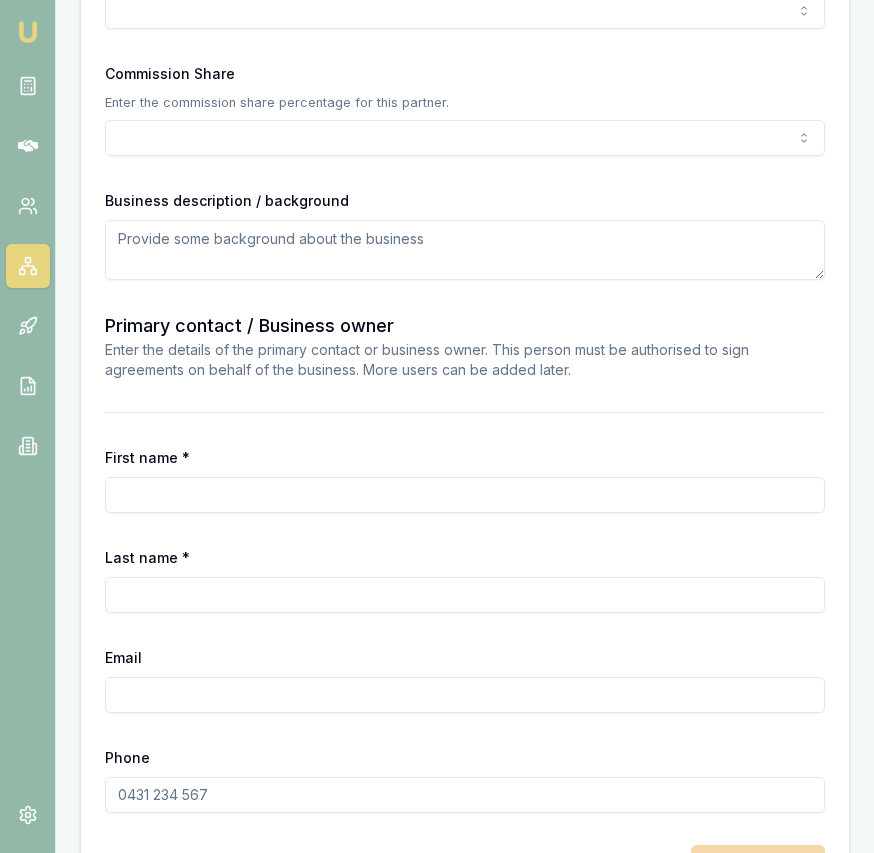 type on "[EMAIL]" 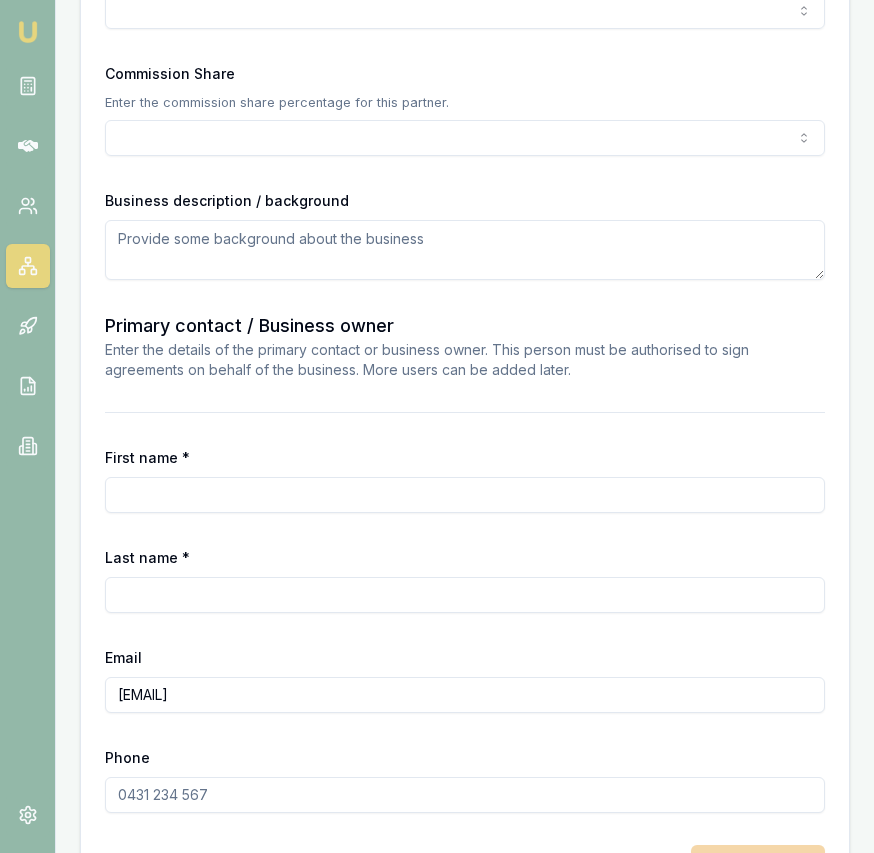 type on "[EMAIL]" 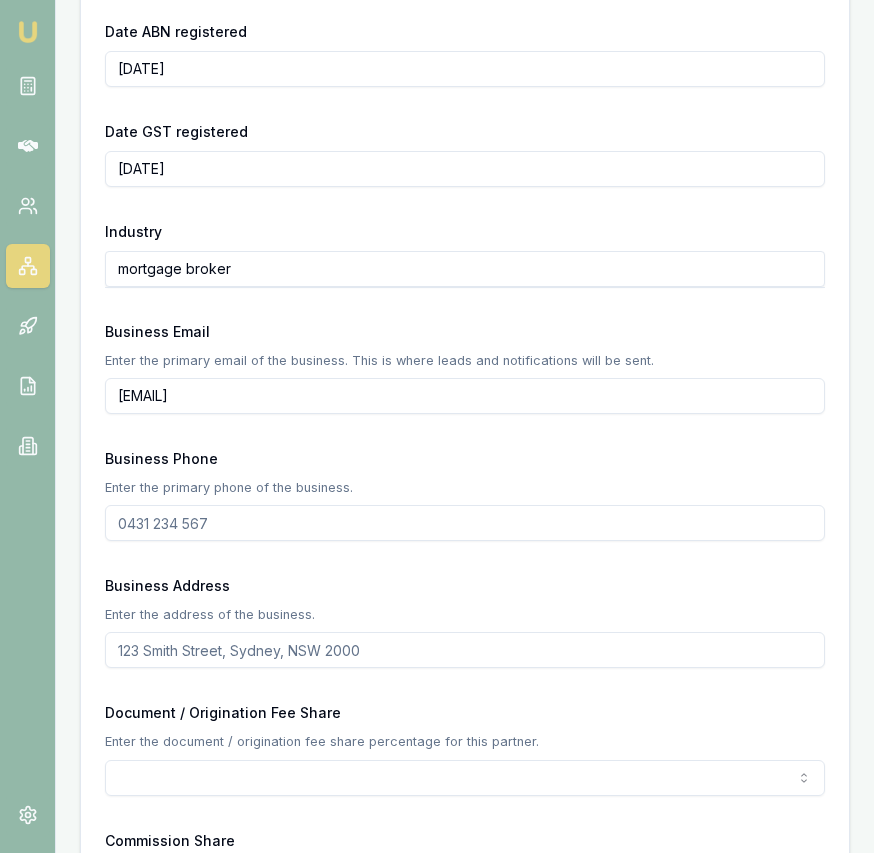 scroll, scrollTop: 736, scrollLeft: 0, axis: vertical 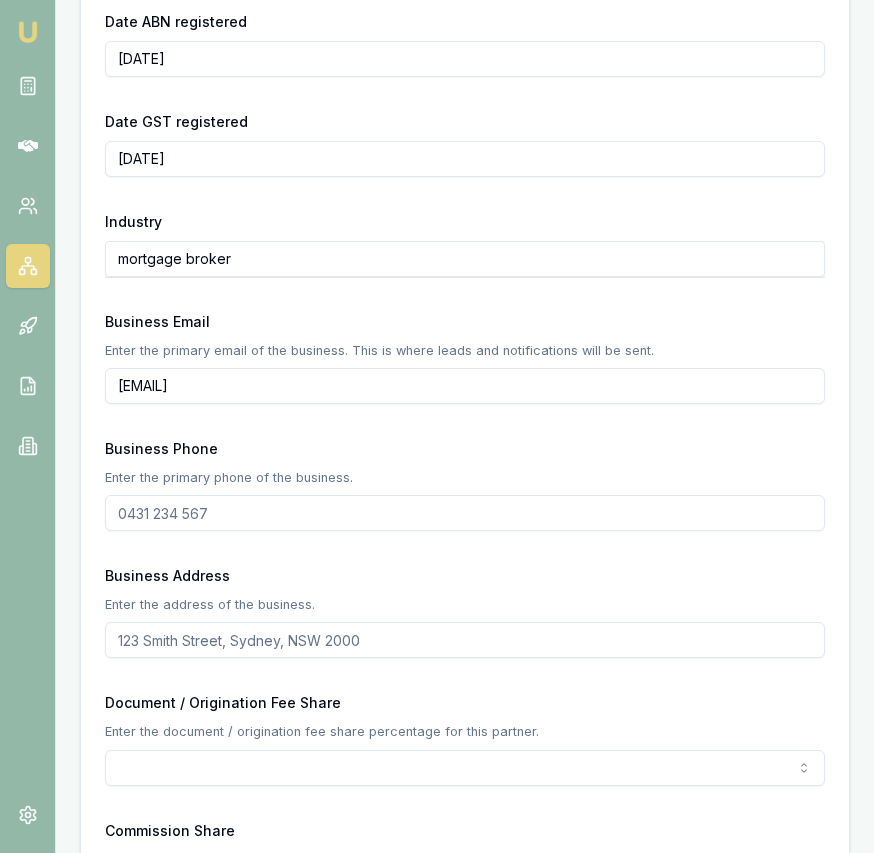 type on "[PHONE]" 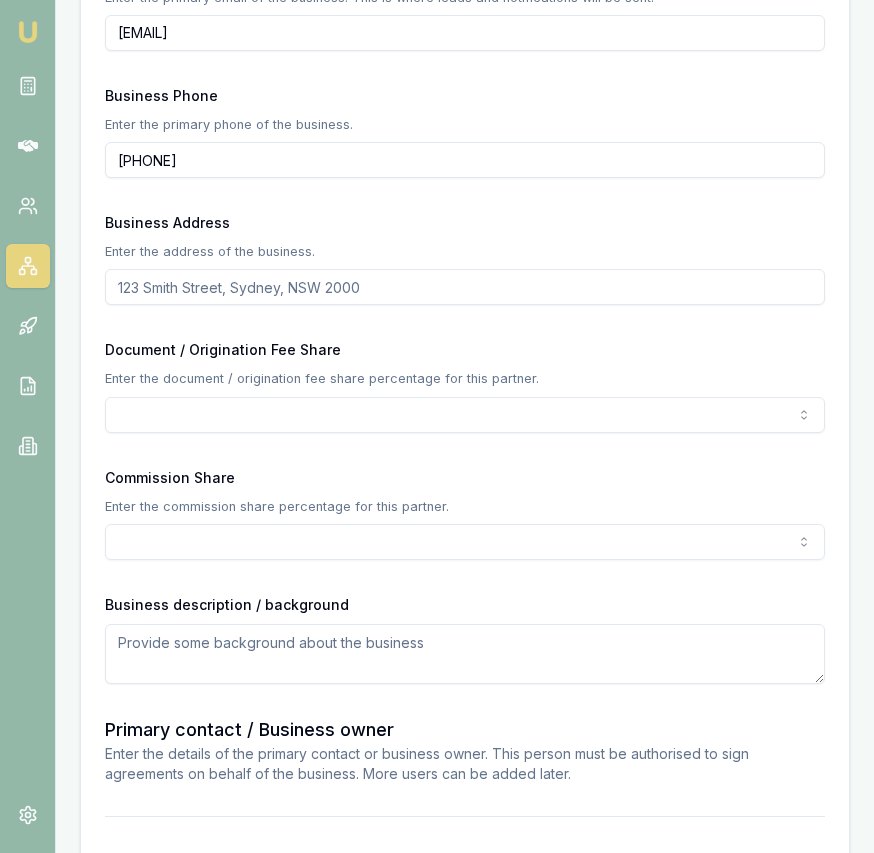 scroll, scrollTop: 1099, scrollLeft: 0, axis: vertical 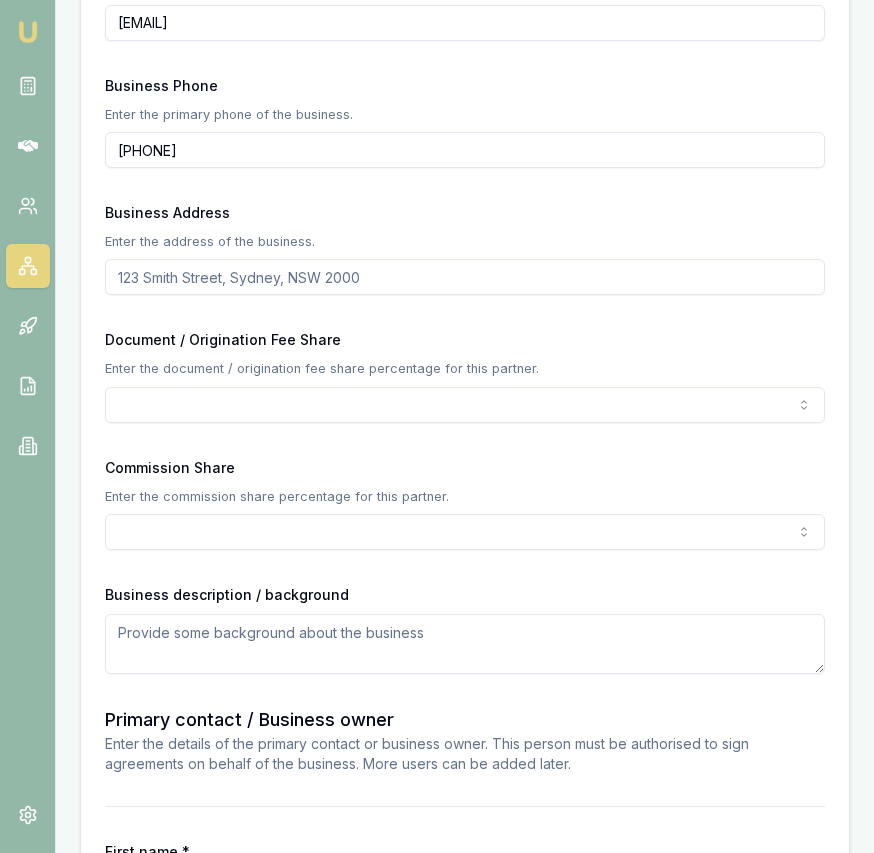 type on "[PHONE]" 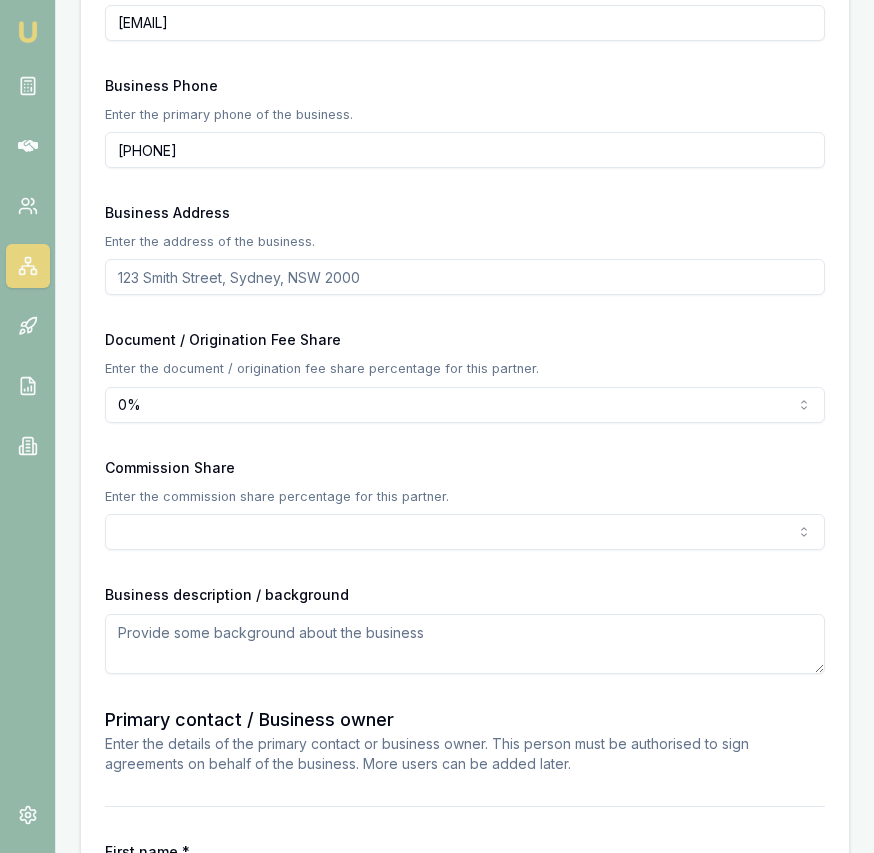 click on "[COMPANY_NAME] ([ABN]) [DATE] [DATE] [EMAIL] [PHONE] [NUMBER] [STREET], [CITY], [STATE] [POSTAL_CODE]" at bounding box center [437, -673] 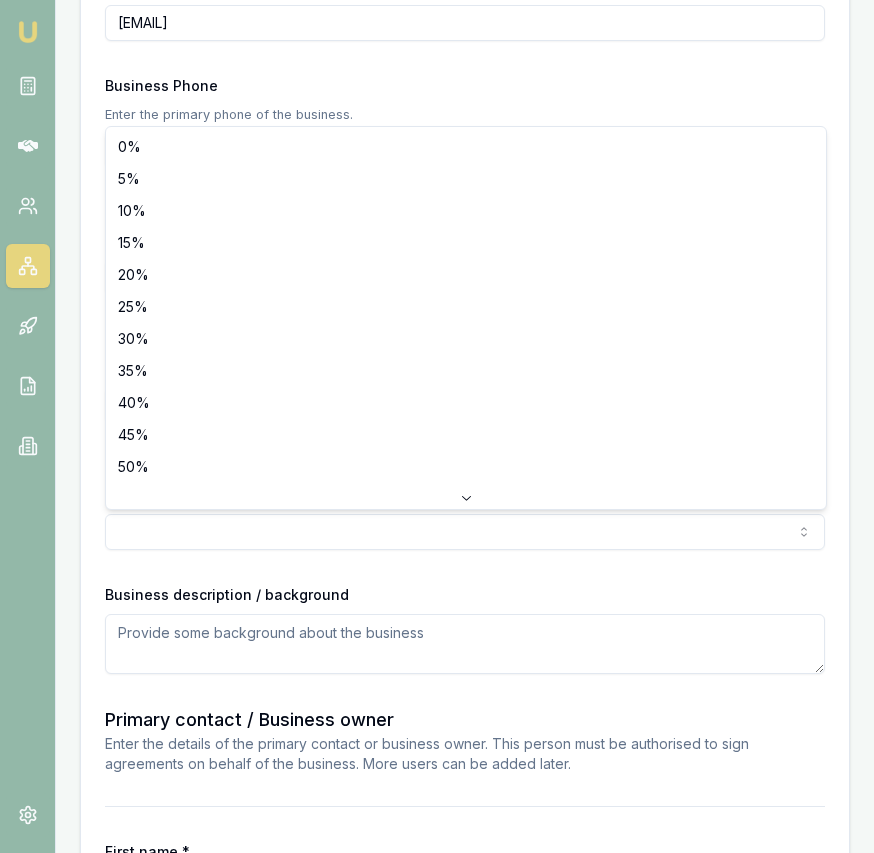 select on "50" 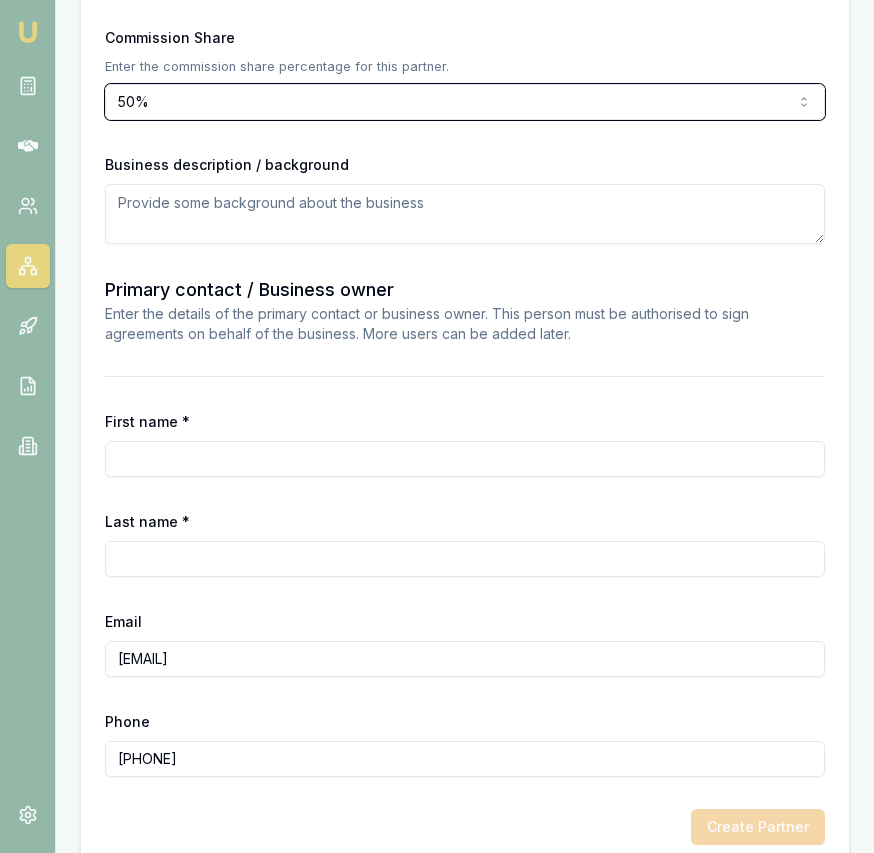 scroll, scrollTop: 1562, scrollLeft: 0, axis: vertical 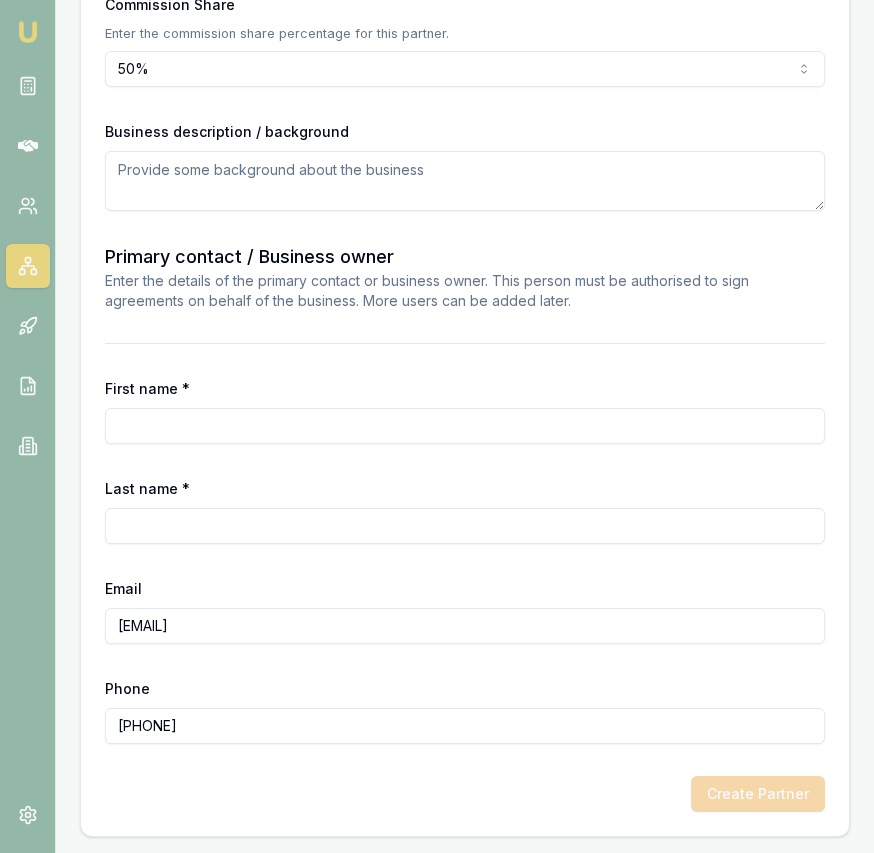 click on "First name *" at bounding box center (465, 426) 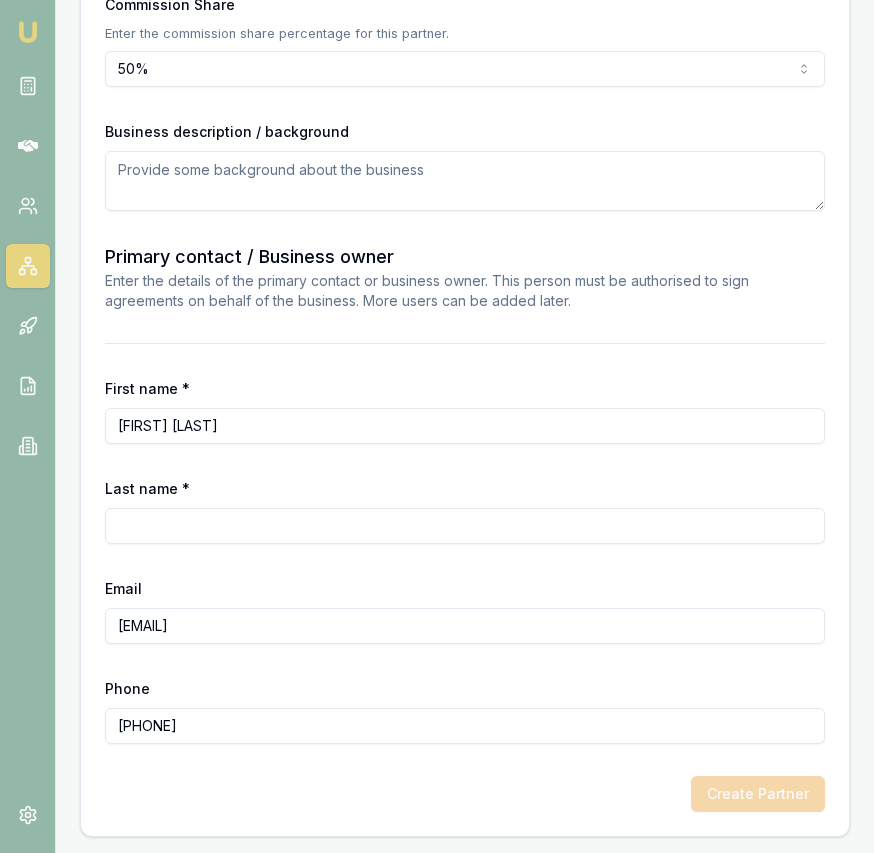type on "[FIRST] [LAST]" 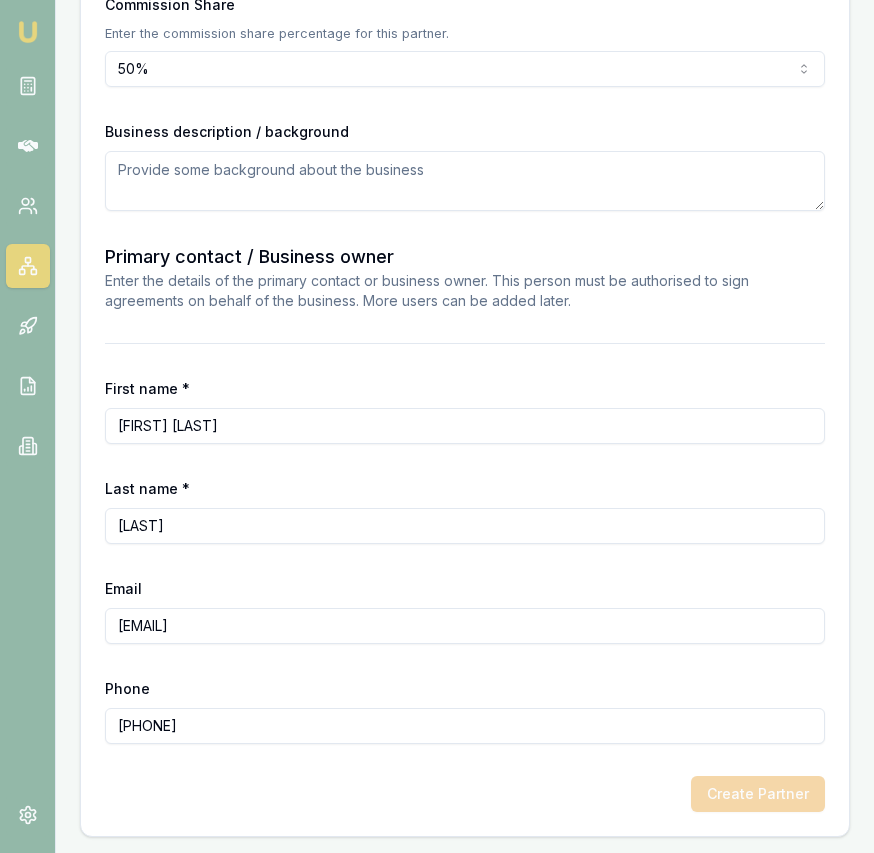 type on "[LAST]" 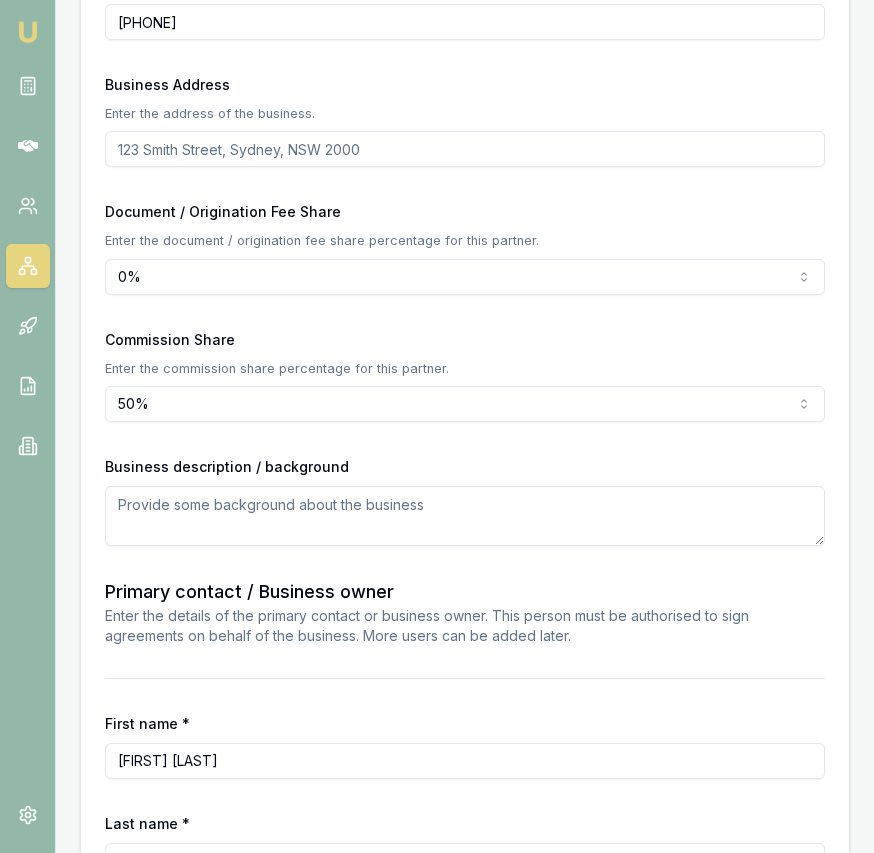 scroll, scrollTop: 1097, scrollLeft: 0, axis: vertical 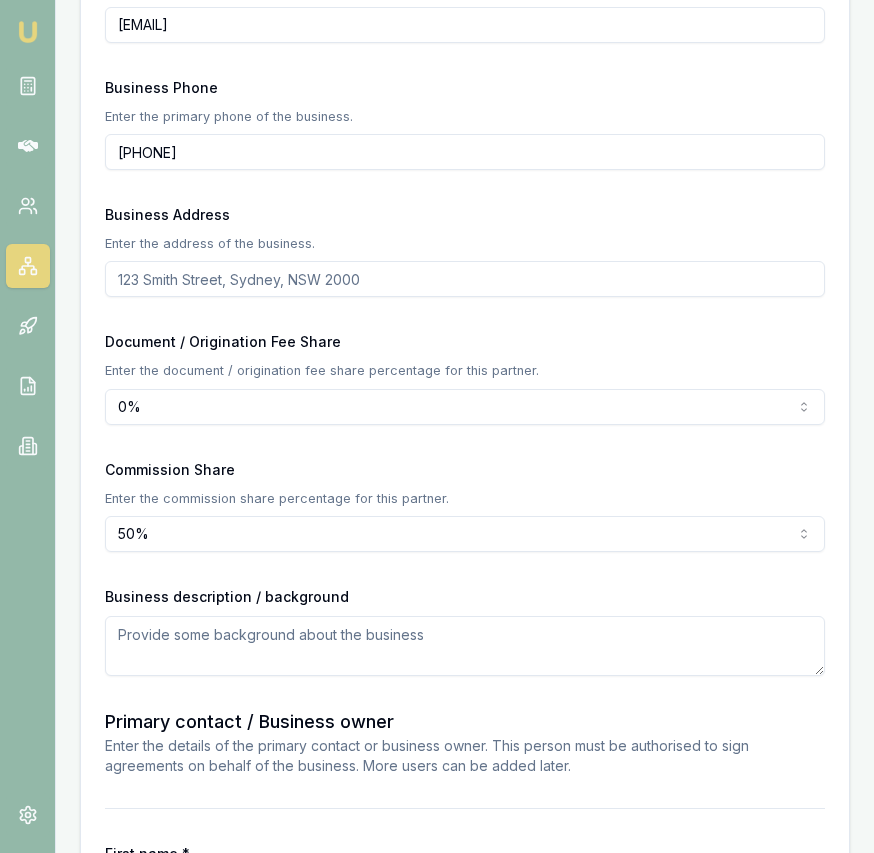 click on "Business Address" at bounding box center (465, 279) 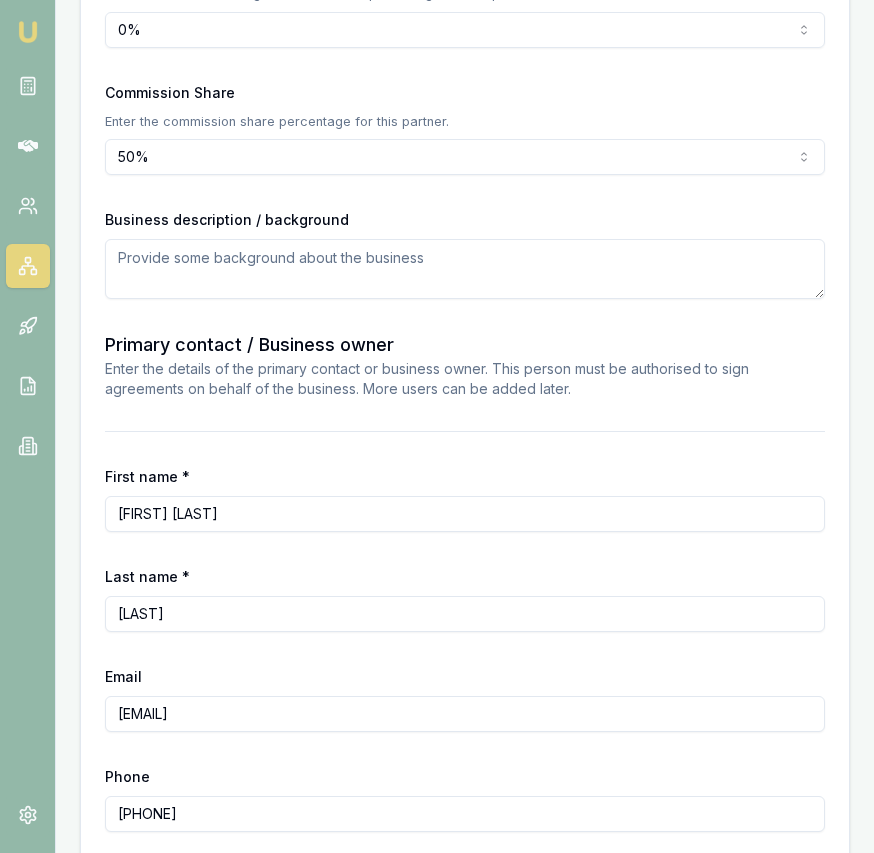 scroll, scrollTop: 1433, scrollLeft: 0, axis: vertical 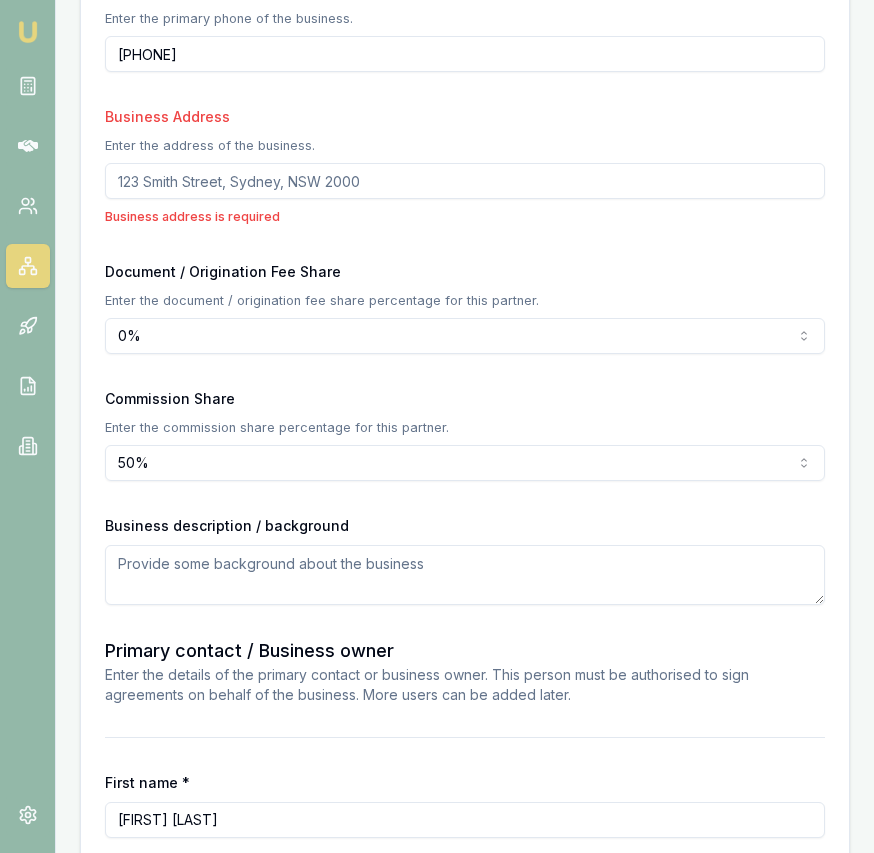 paste on "[NUMBER] [STREET], [CITY], [STATE]" 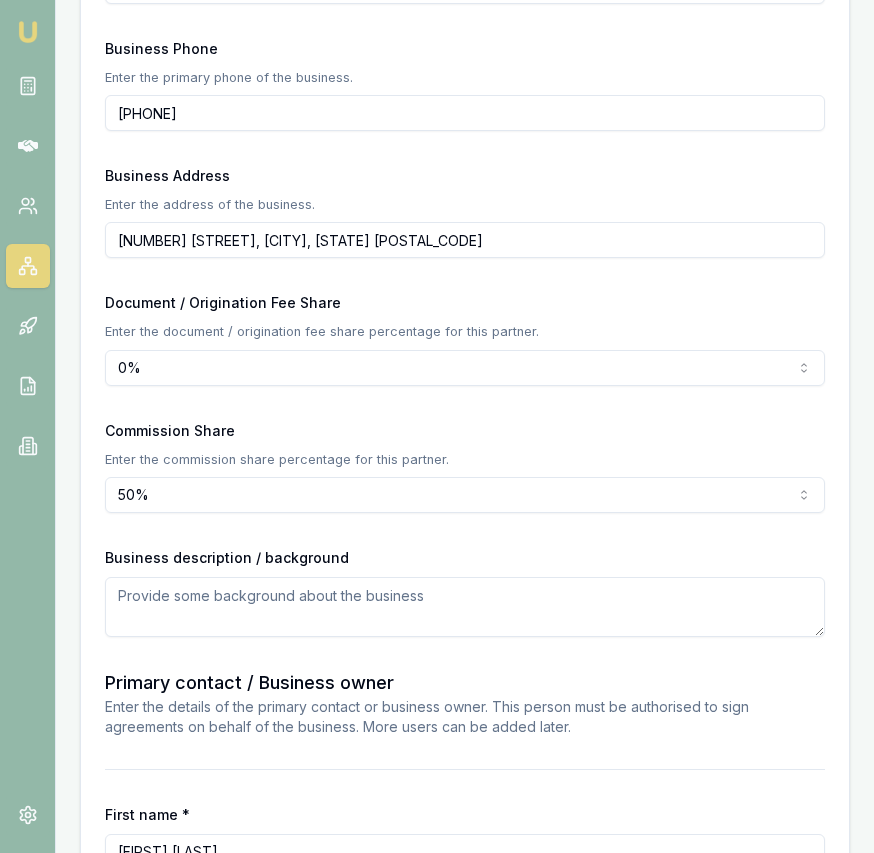 scroll, scrollTop: 1562, scrollLeft: 0, axis: vertical 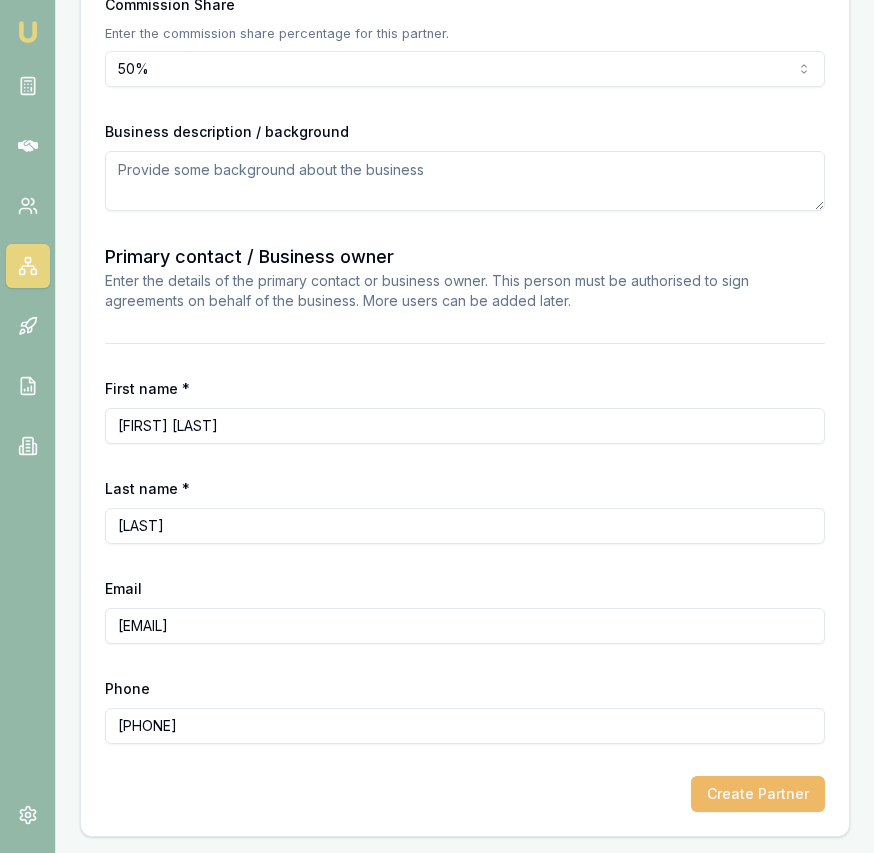 type on "[NUMBER] [STREET], [CITY], [STATE] [POSTAL_CODE]" 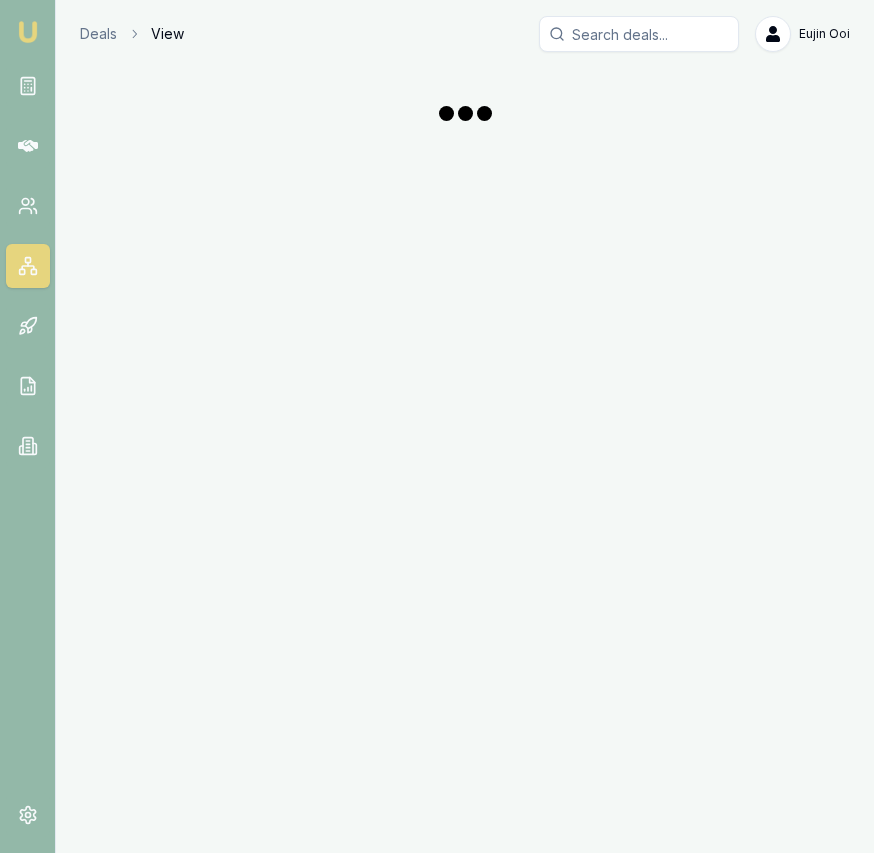 scroll, scrollTop: 0, scrollLeft: 0, axis: both 